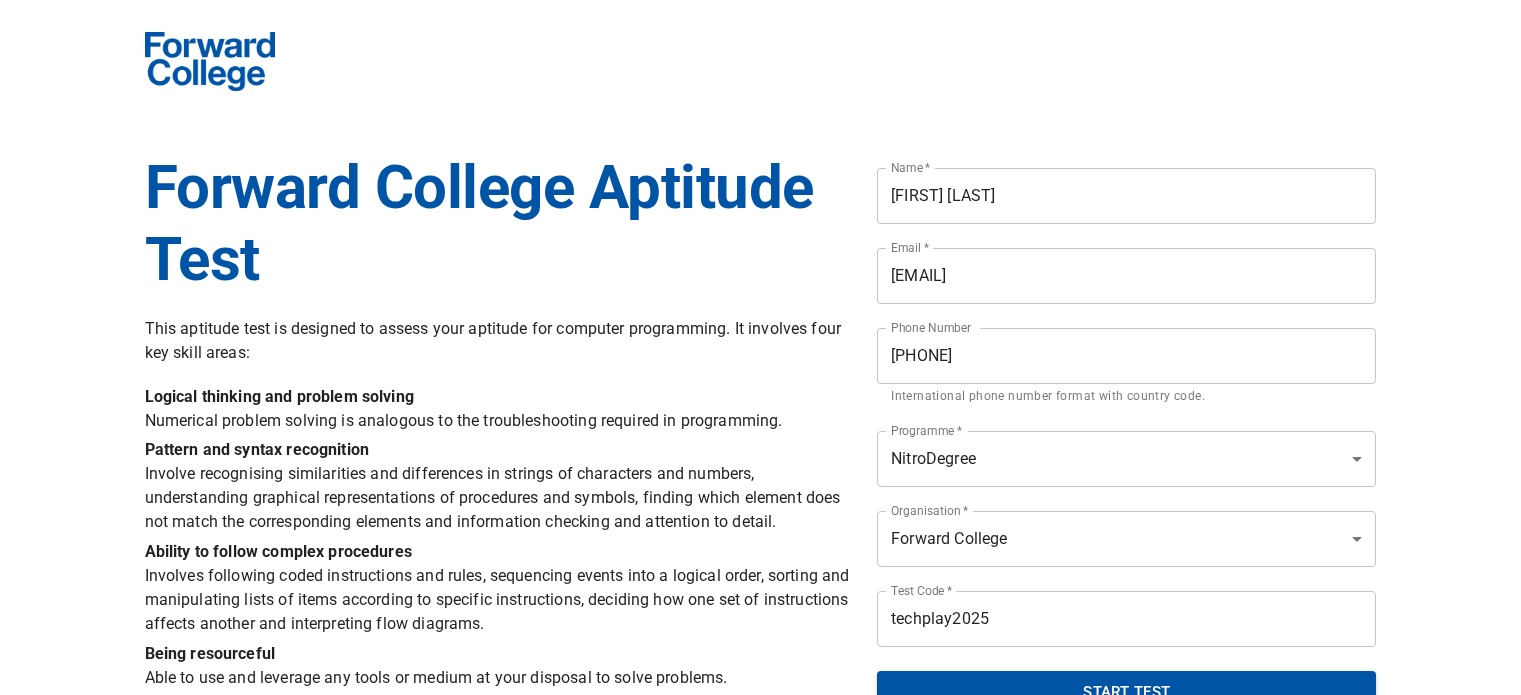 scroll, scrollTop: 29, scrollLeft: 0, axis: vertical 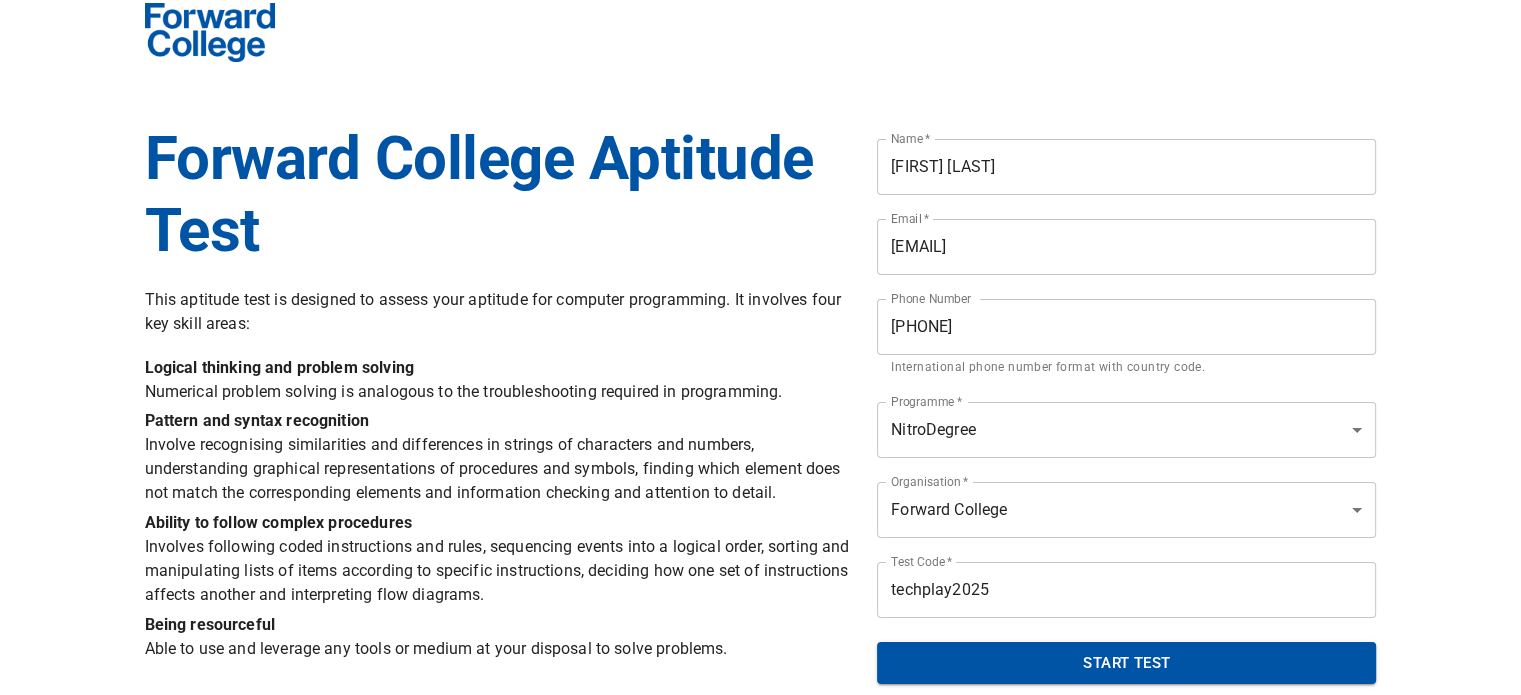 drag, startPoint x: 0, startPoint y: 0, endPoint x: 1068, endPoint y: 663, distance: 1257.0573 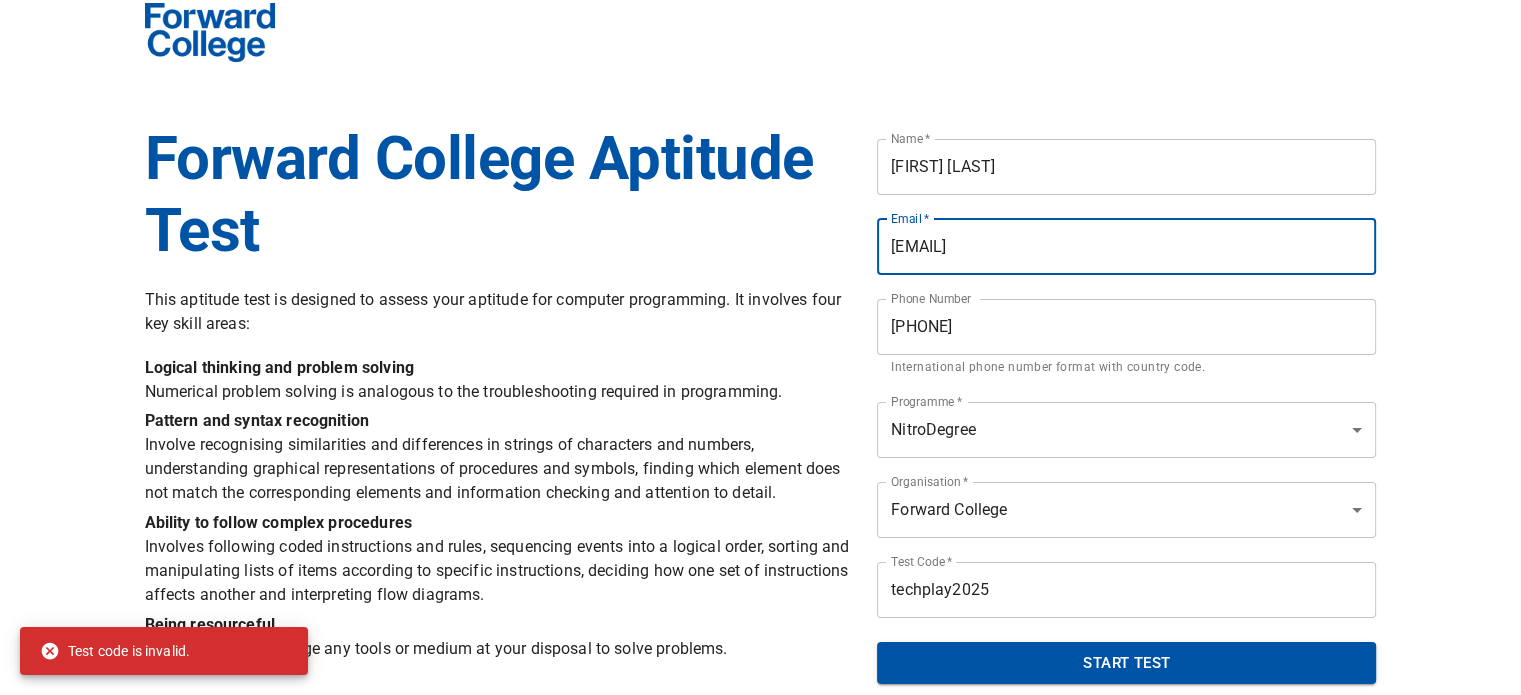 click on "[EMAIL]" at bounding box center [1126, 247] 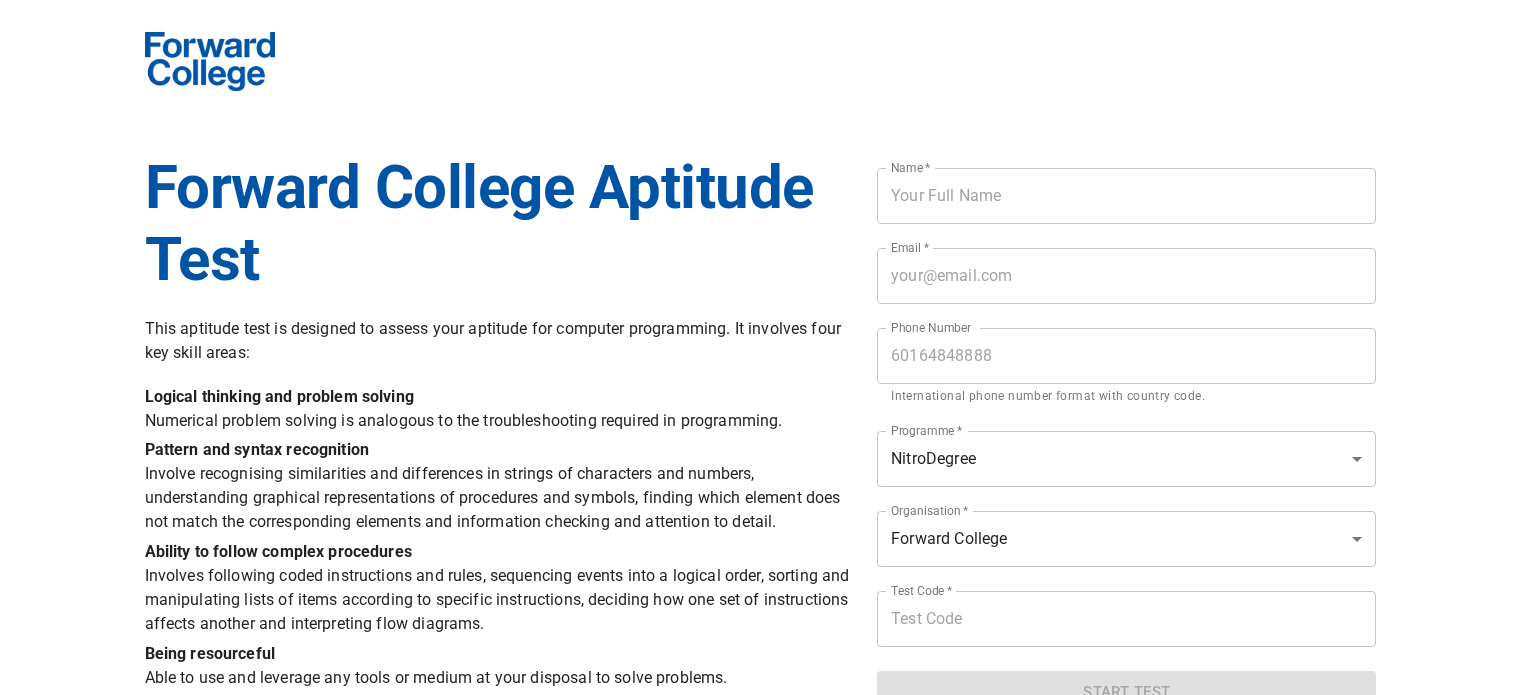 scroll, scrollTop: 29, scrollLeft: 0, axis: vertical 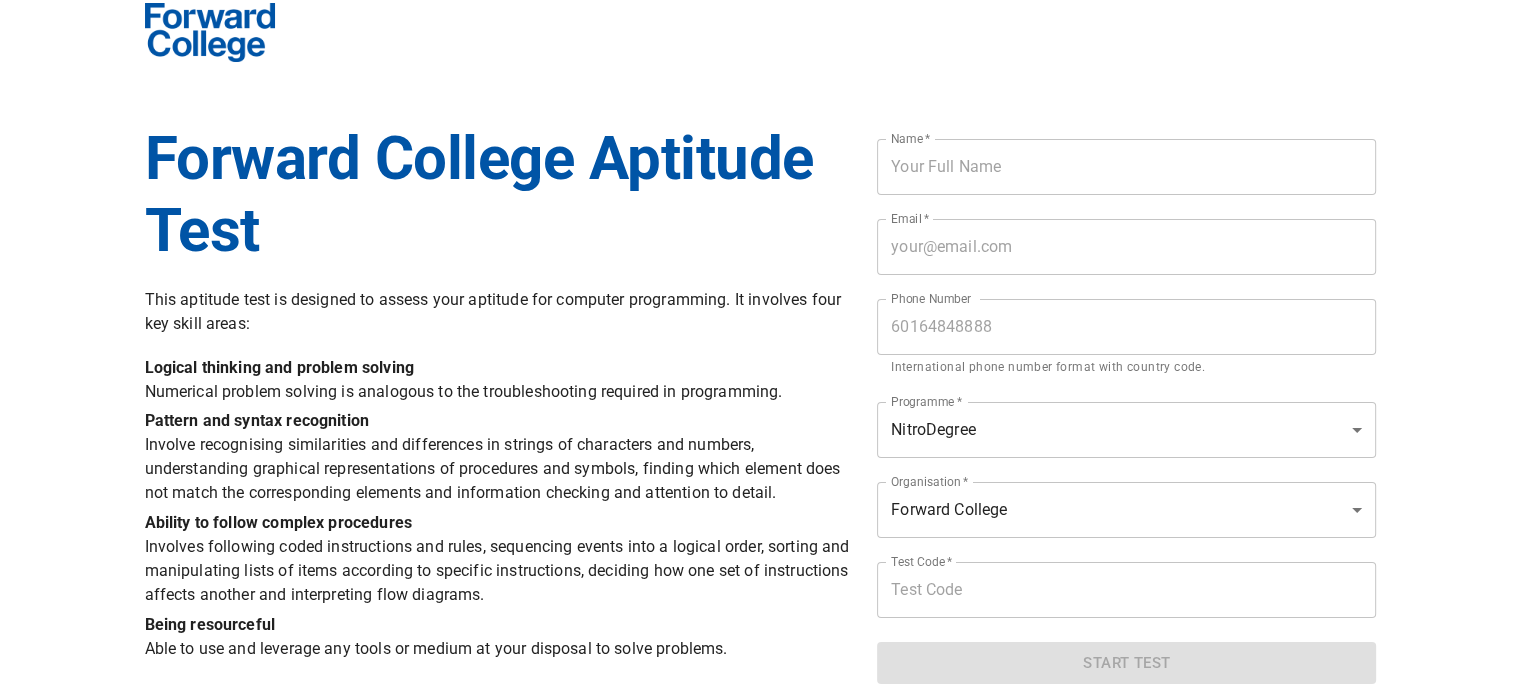 click at bounding box center [1126, 167] 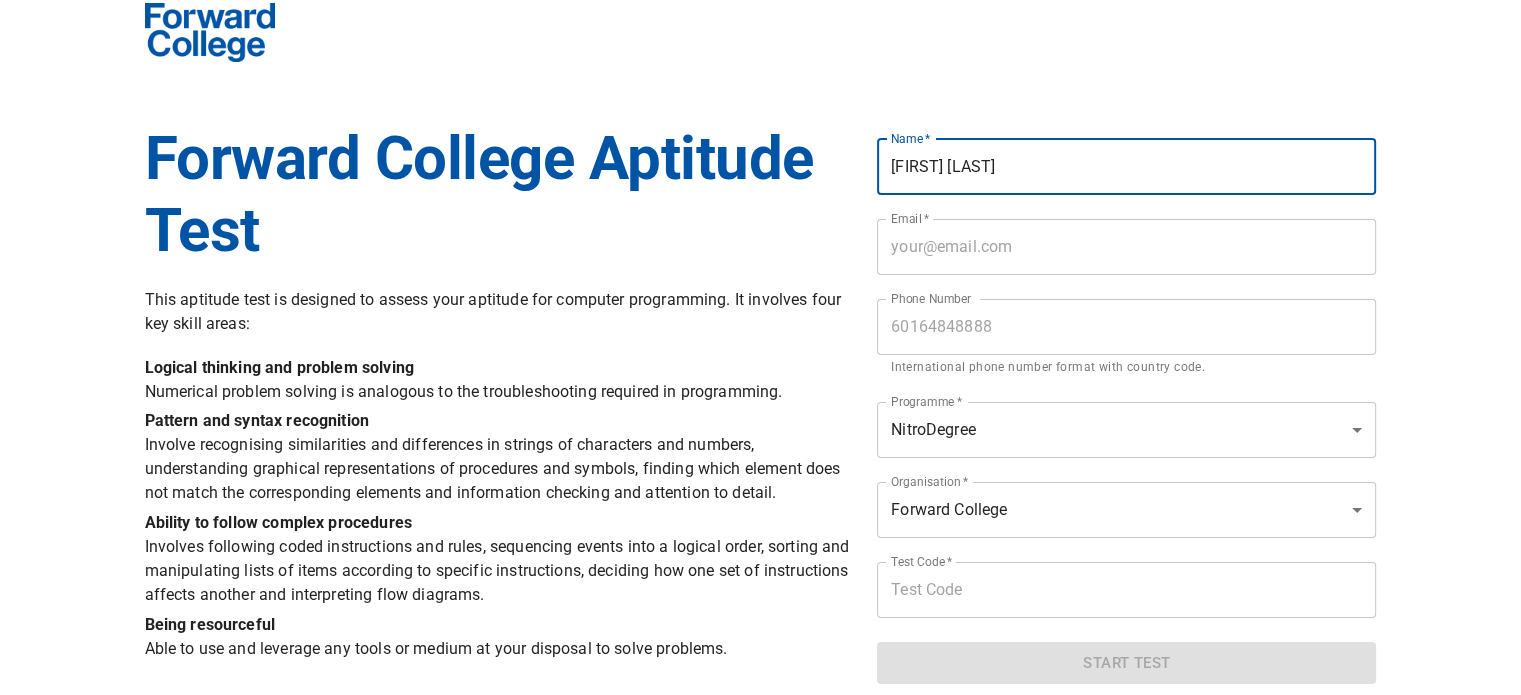 type on "[FIRST] [LAST]" 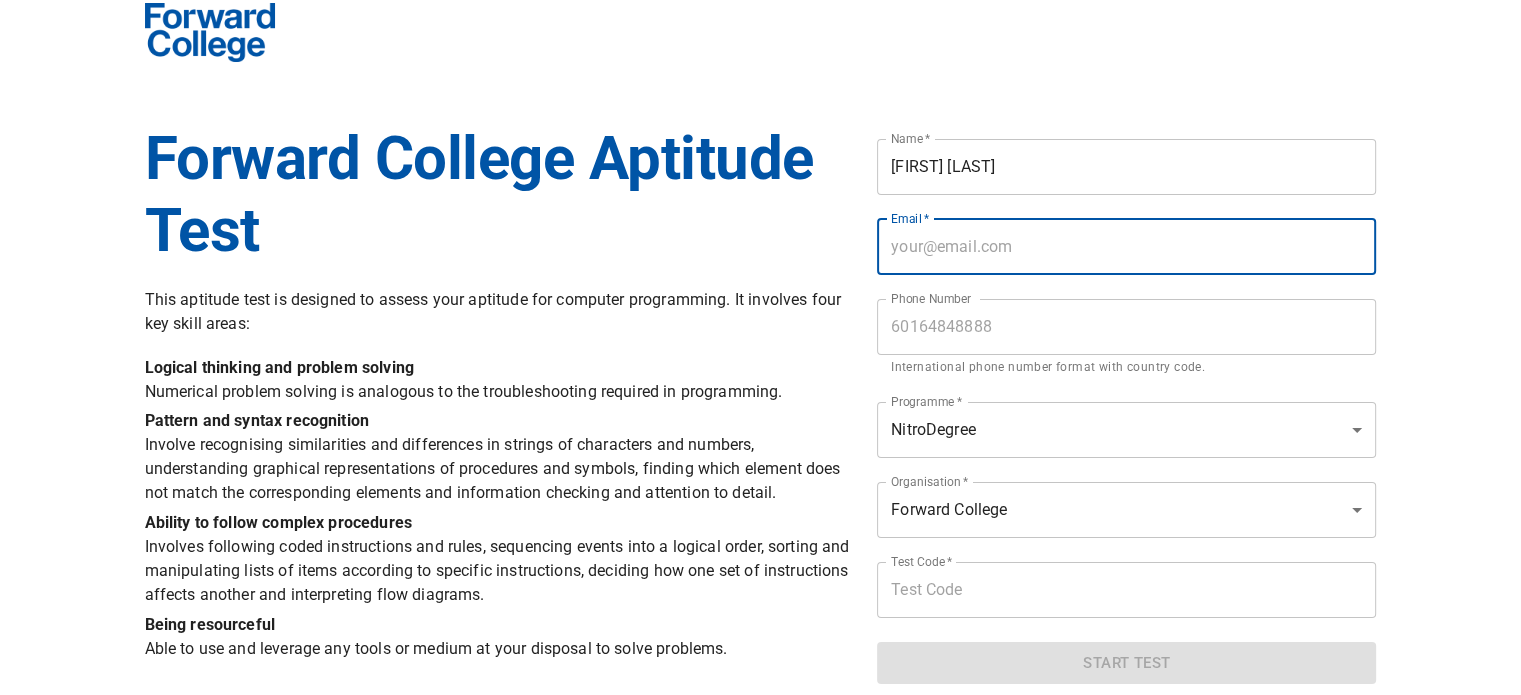 click at bounding box center (1126, 247) 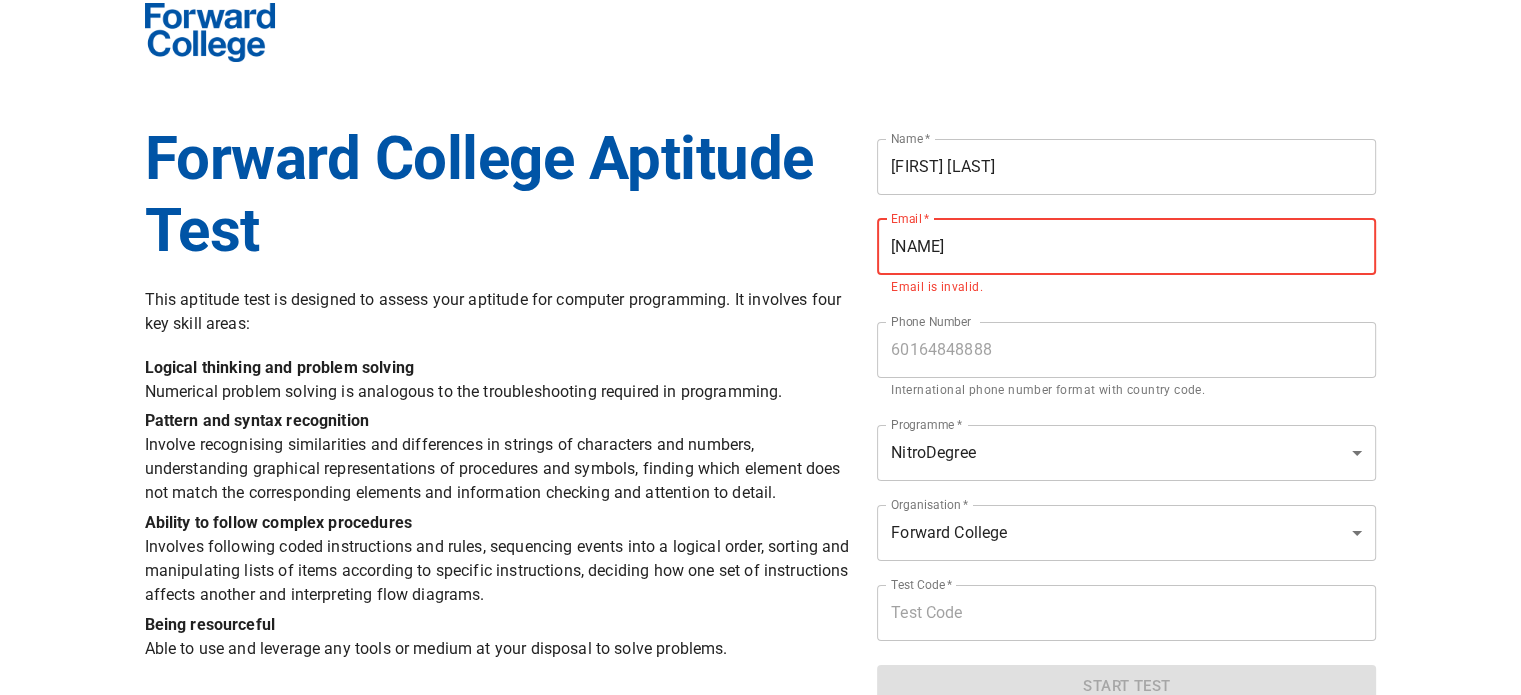 type on "[EMAIL]" 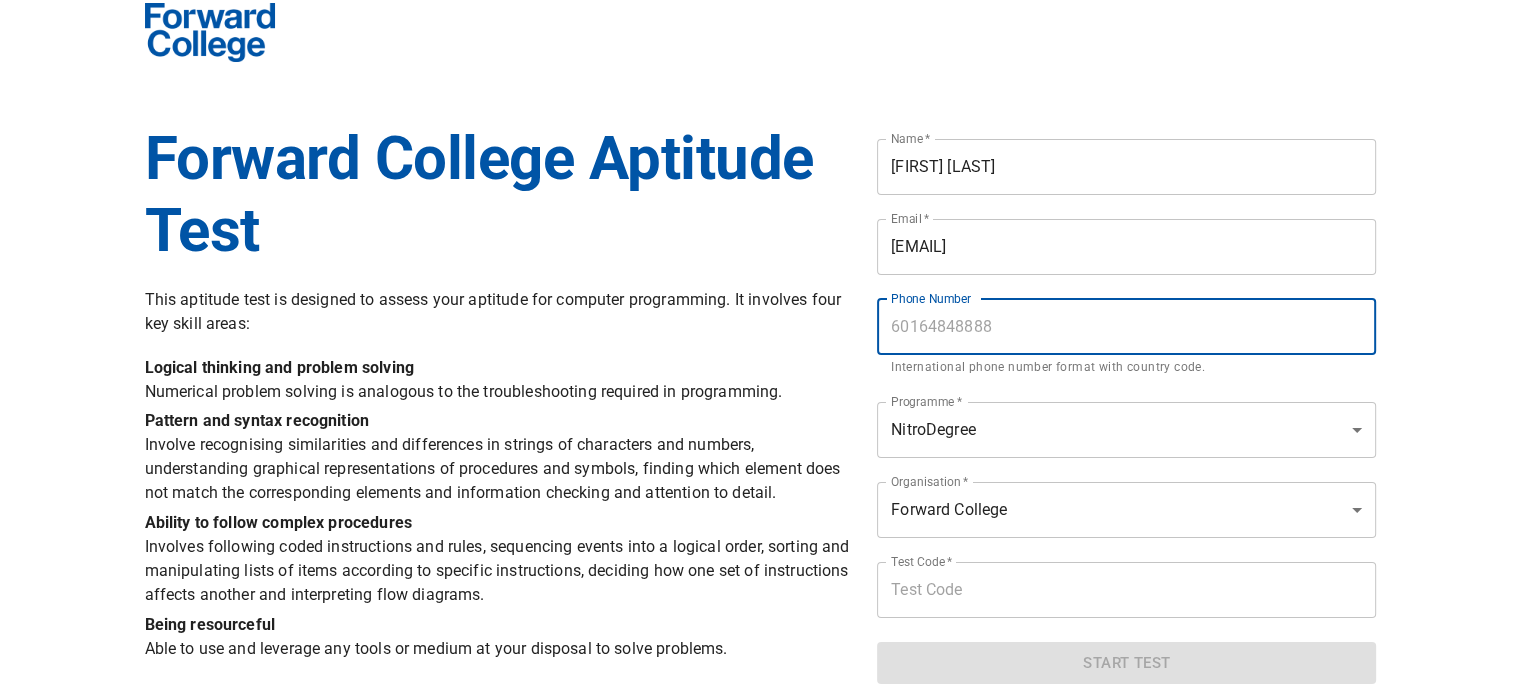 click at bounding box center [1126, 327] 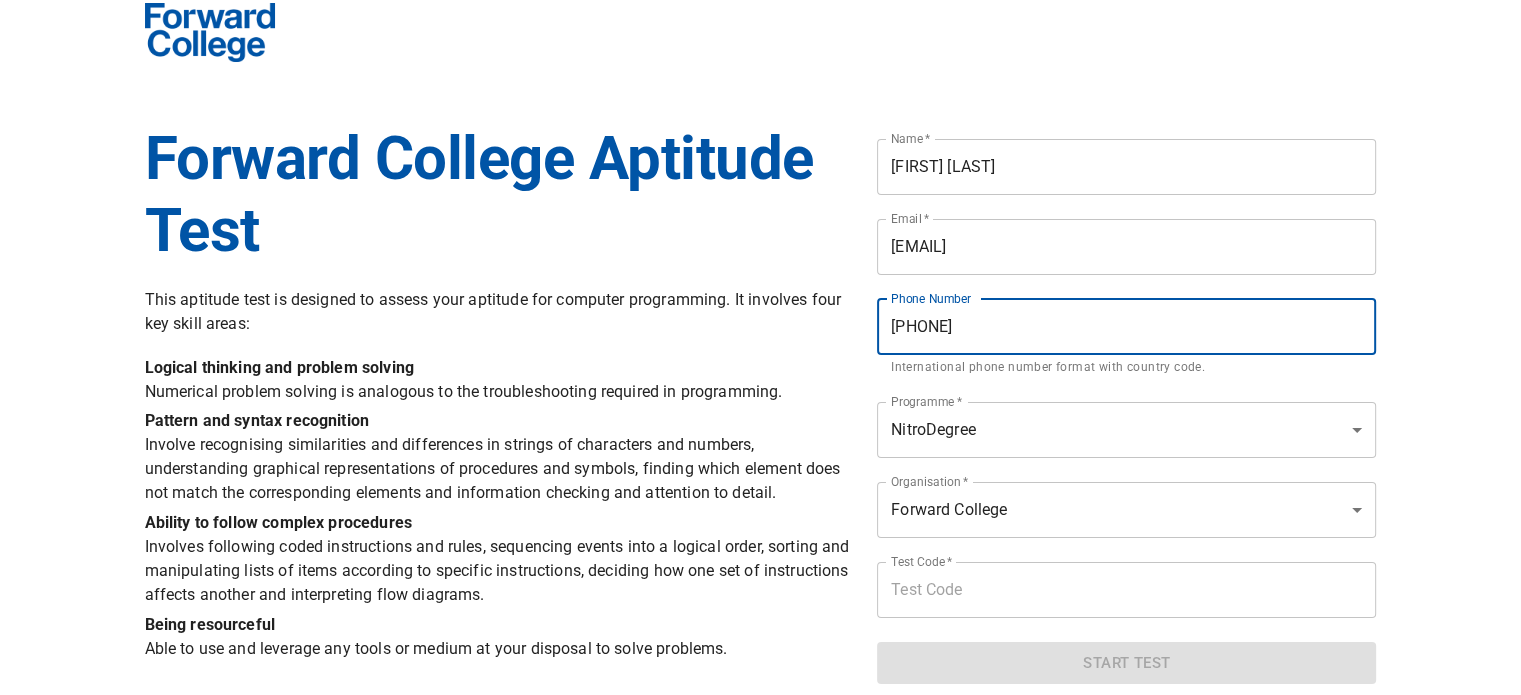 type on "[PHONE]" 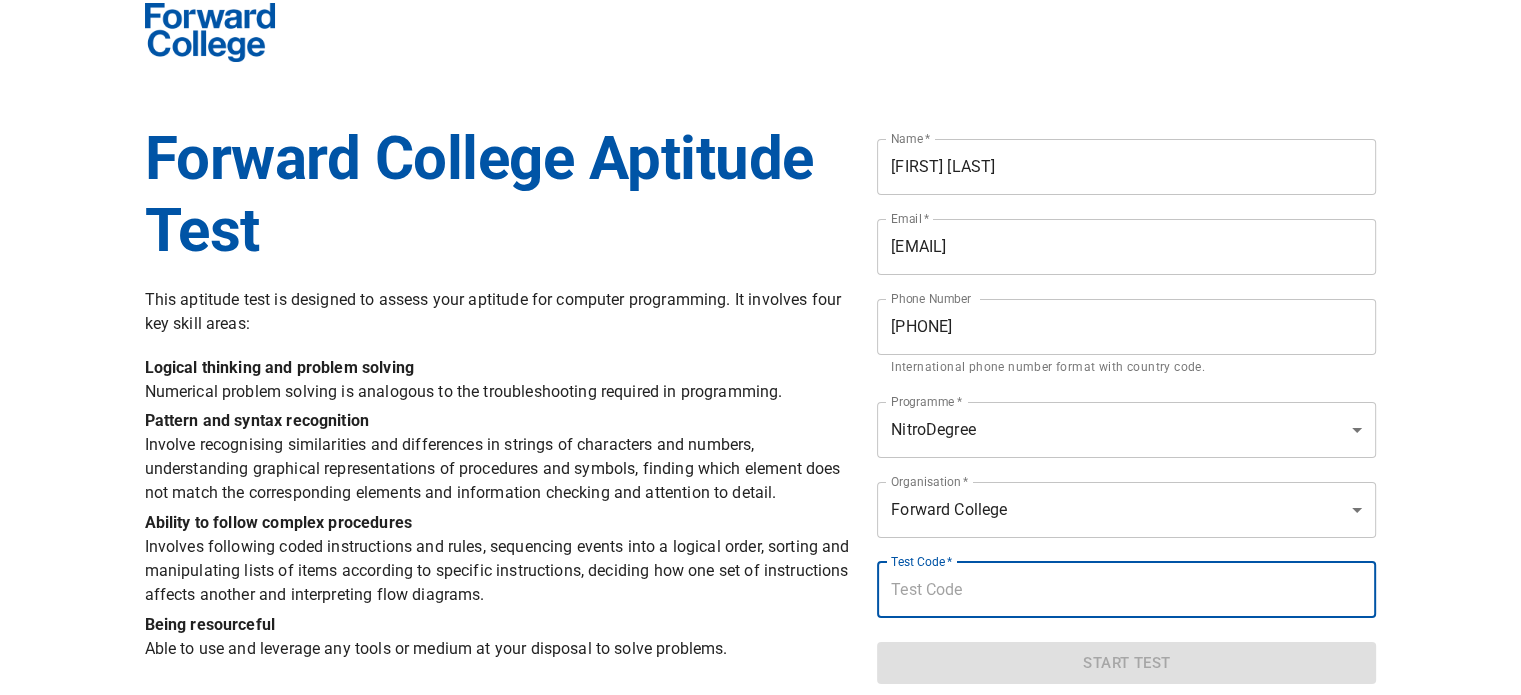 click at bounding box center [1126, 590] 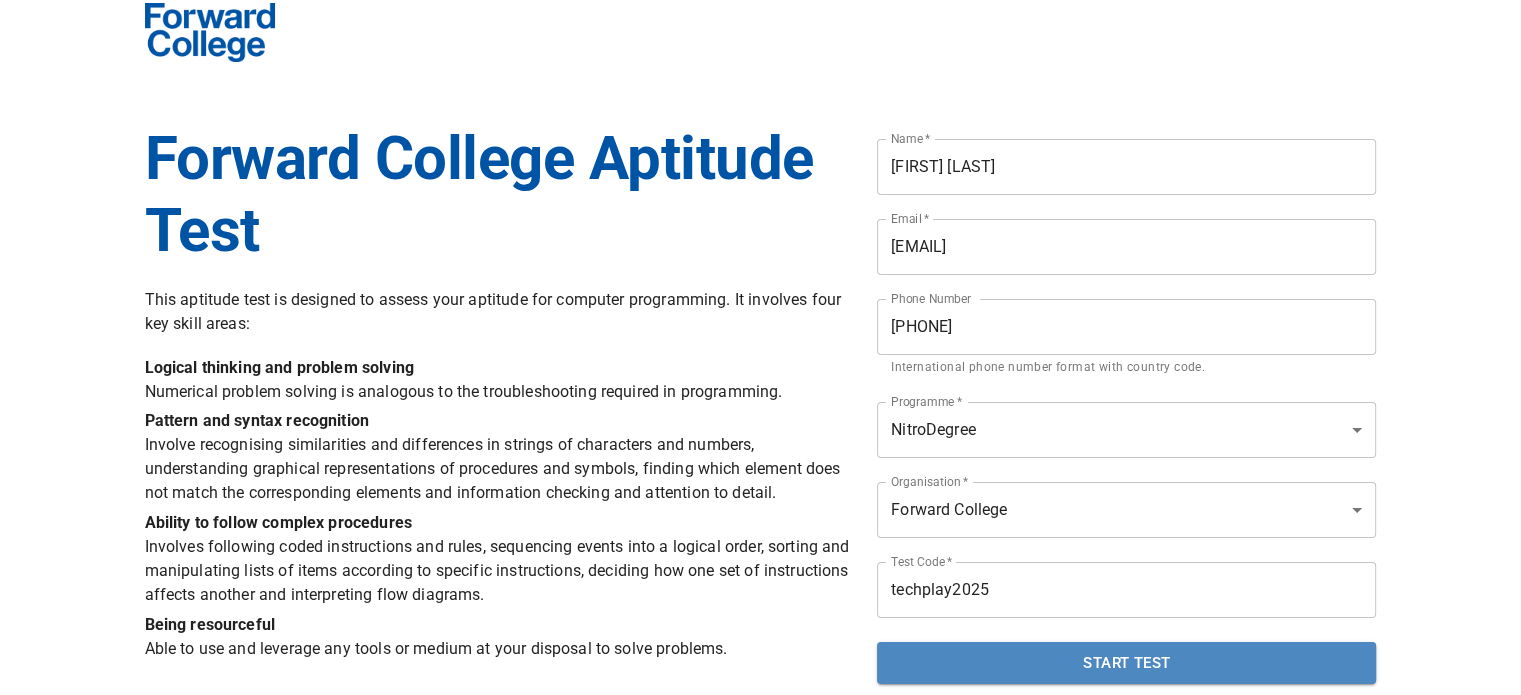 click on "Start Test" at bounding box center [1126, 663] 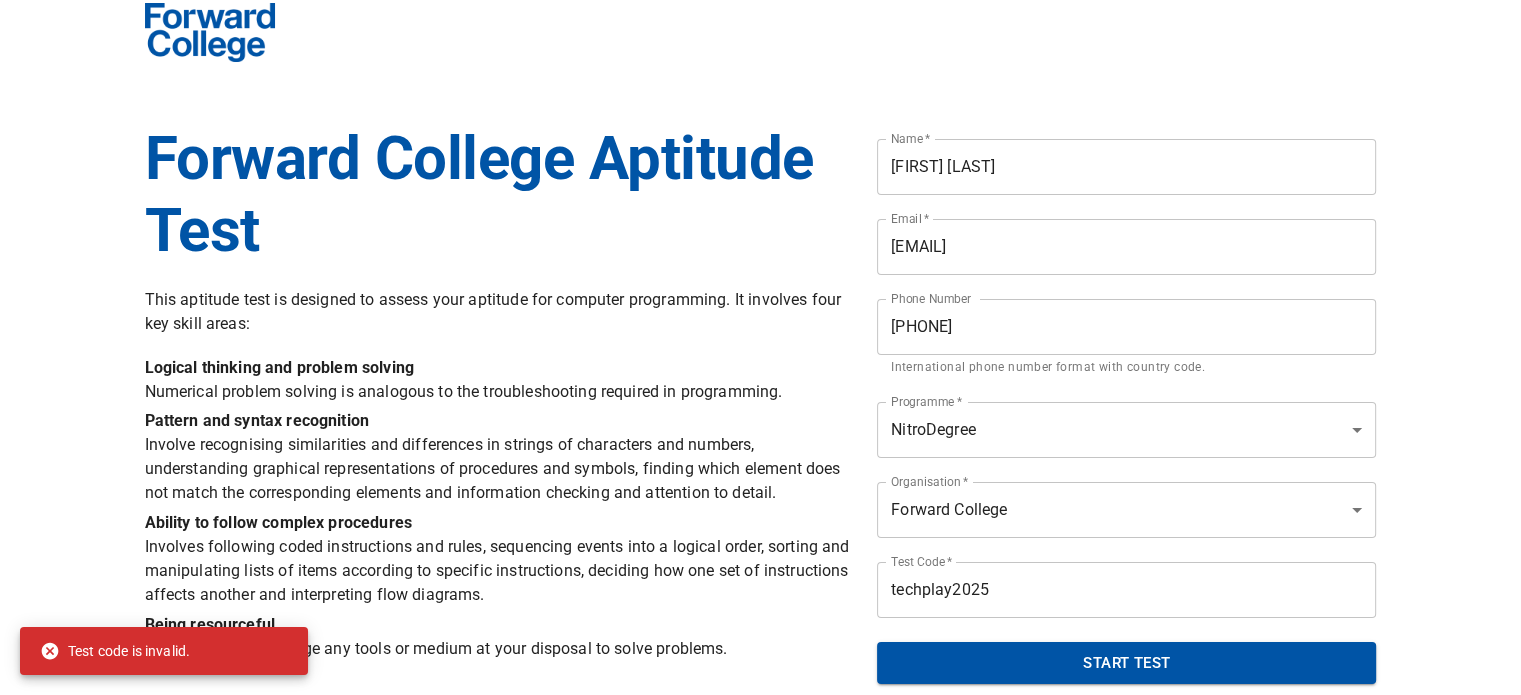 click on "techplay2025" at bounding box center (1126, 590) 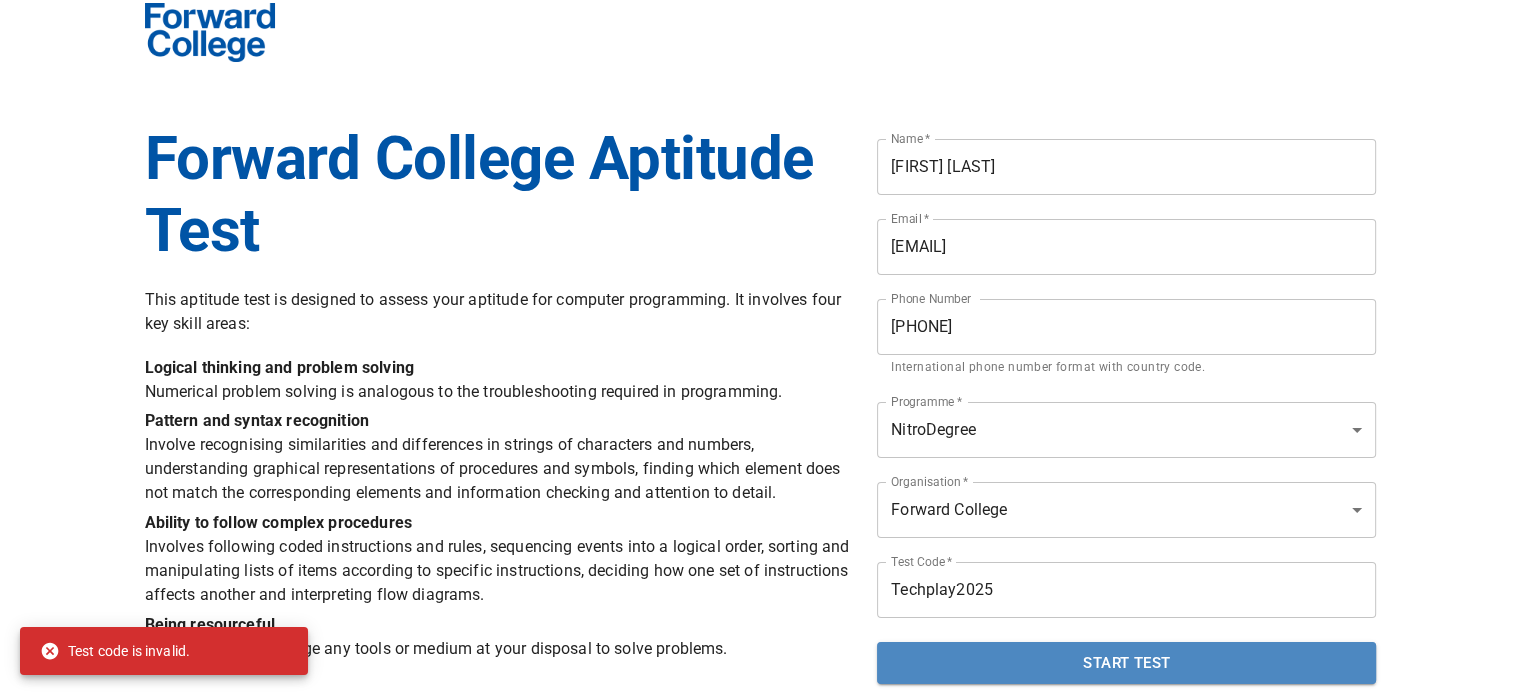 click on "Start Test" at bounding box center [1126, 663] 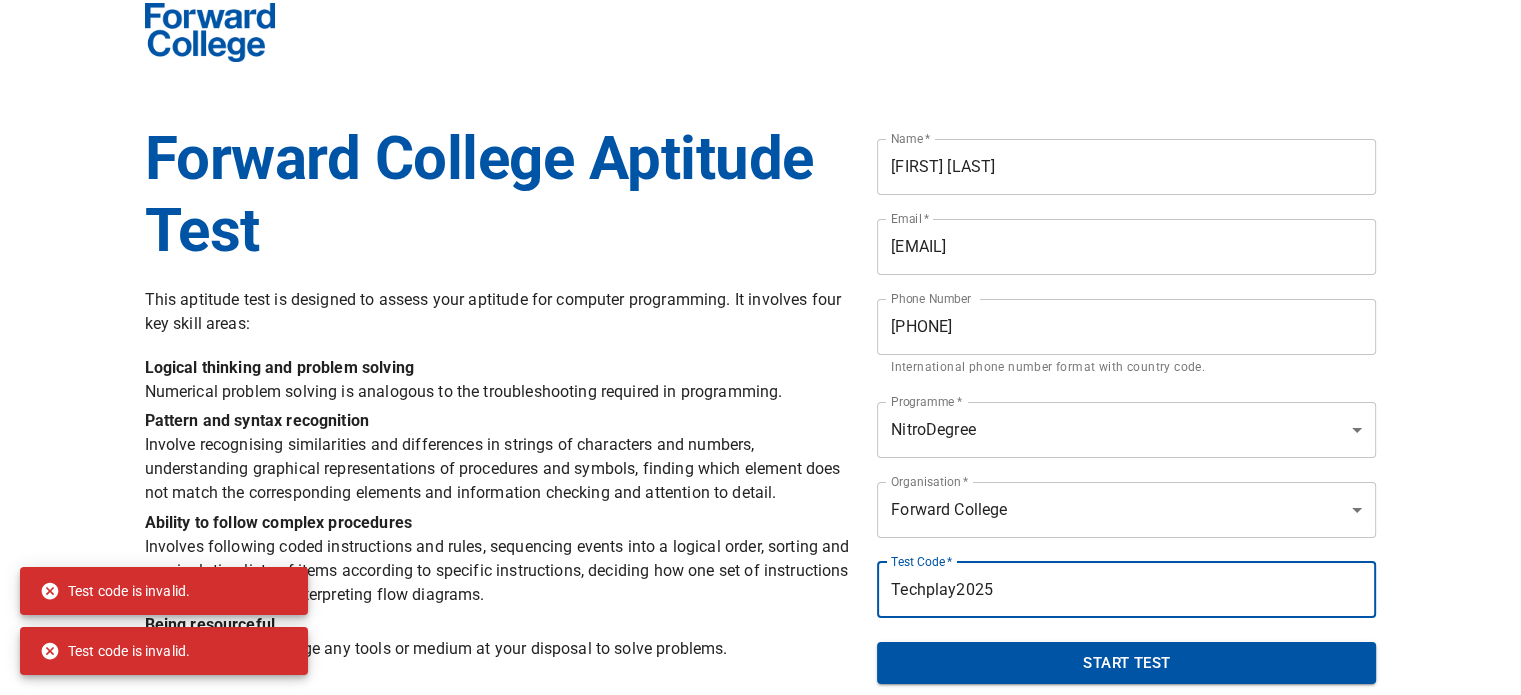 drag, startPoint x: 993, startPoint y: 591, endPoint x: 551, endPoint y: 633, distance: 443.991 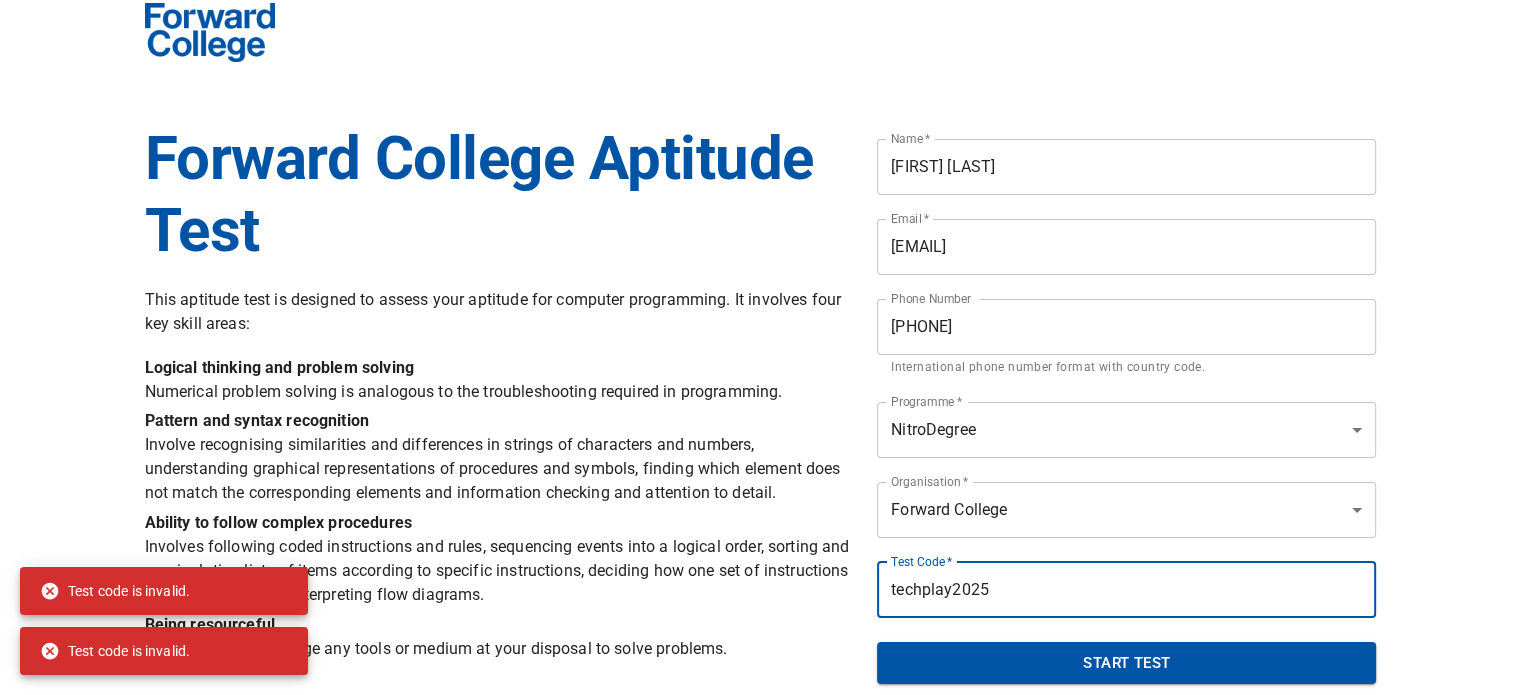 type on "techplay2025" 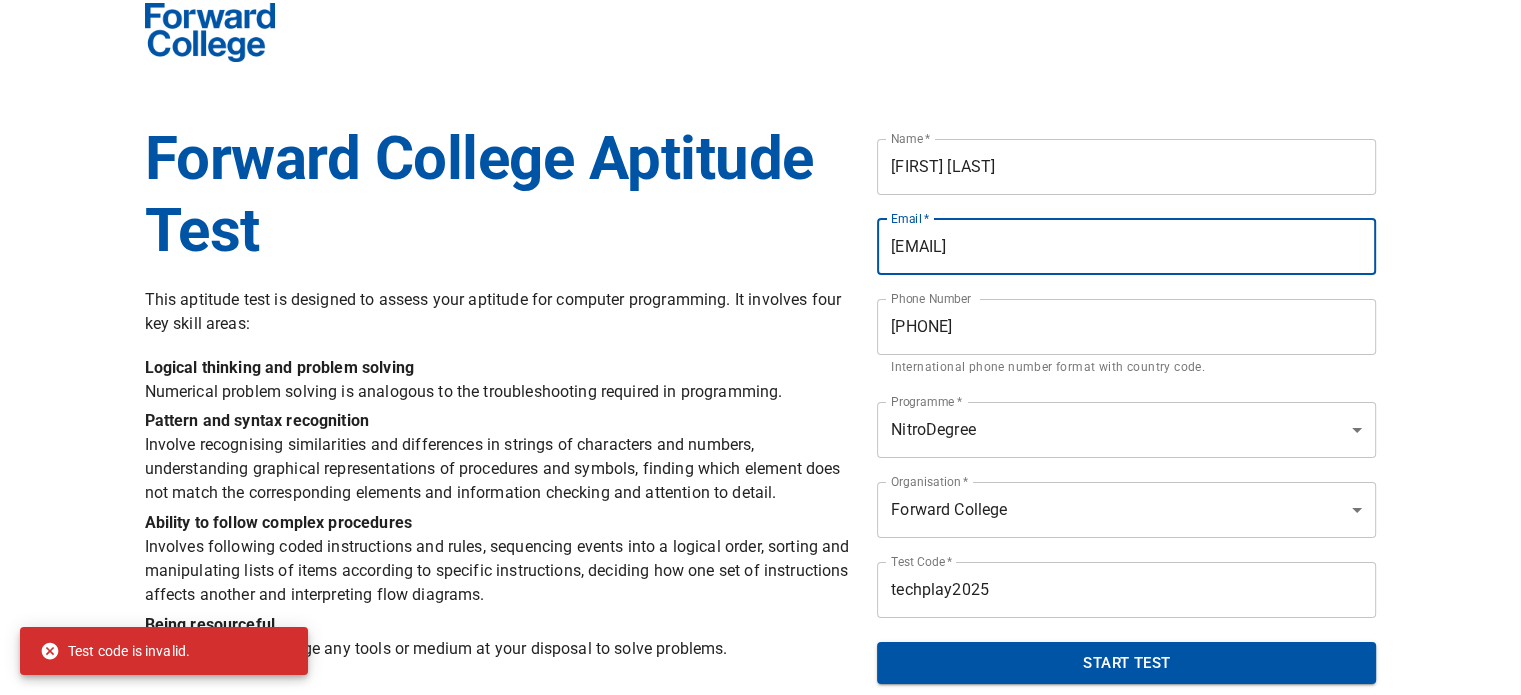 drag, startPoint x: 1092, startPoint y: 247, endPoint x: 748, endPoint y: 248, distance: 344.00146 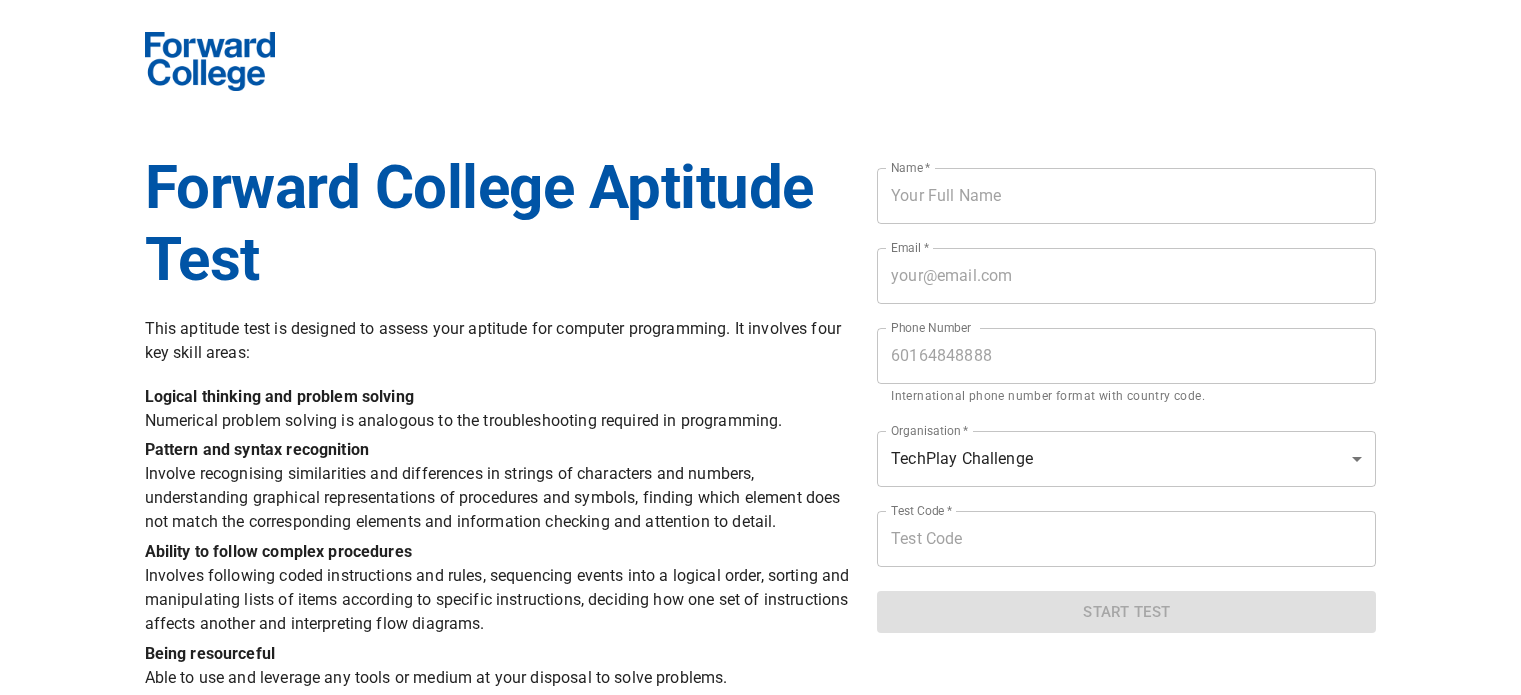 scroll, scrollTop: 0, scrollLeft: 0, axis: both 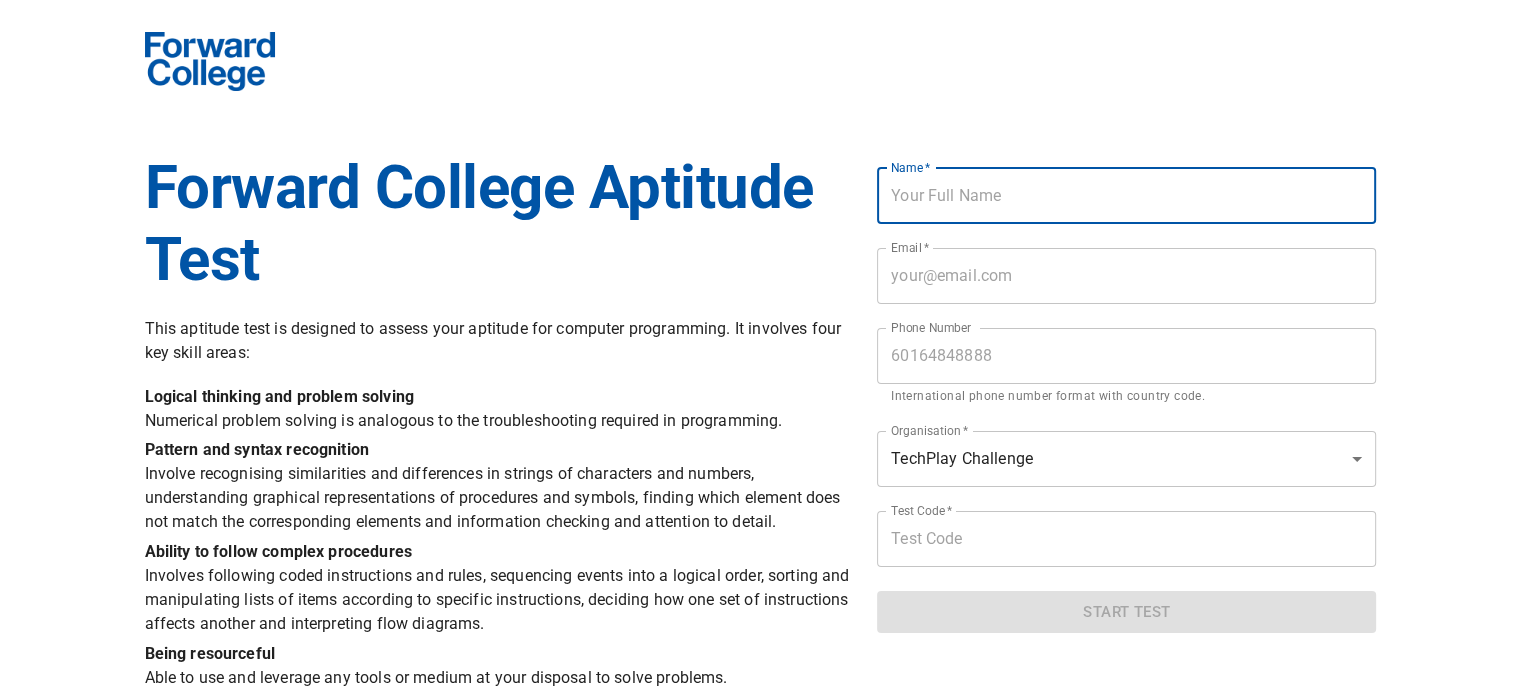 click at bounding box center [1126, 196] 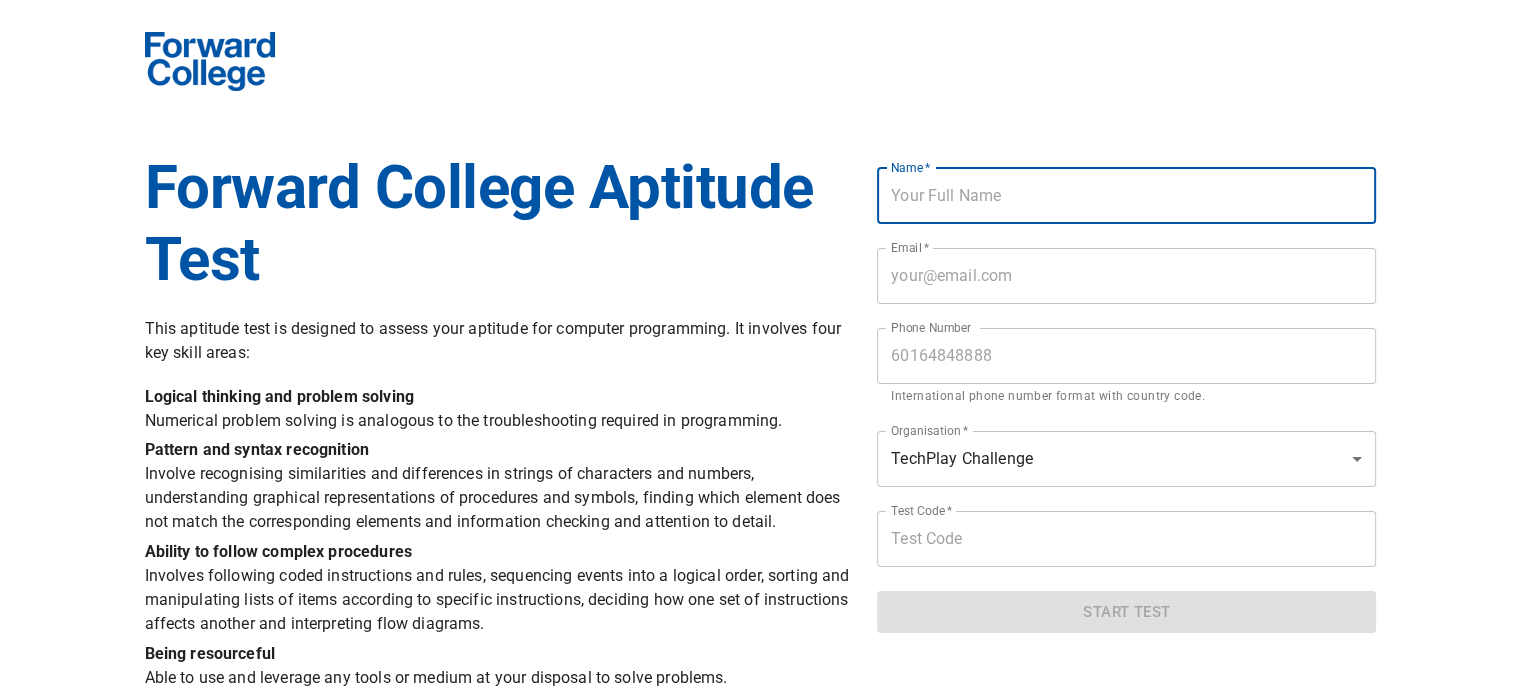 type on "g" 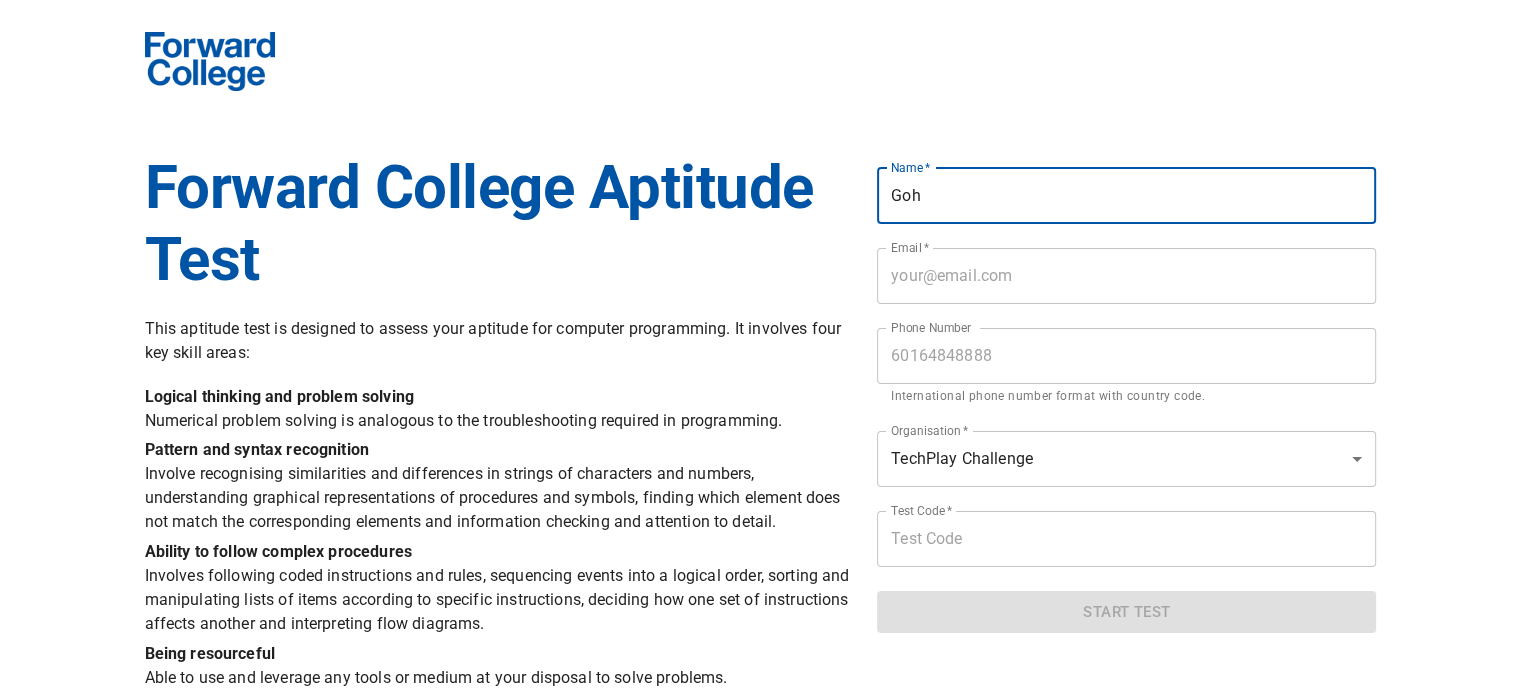 type on "[FIRST] [LAST]" 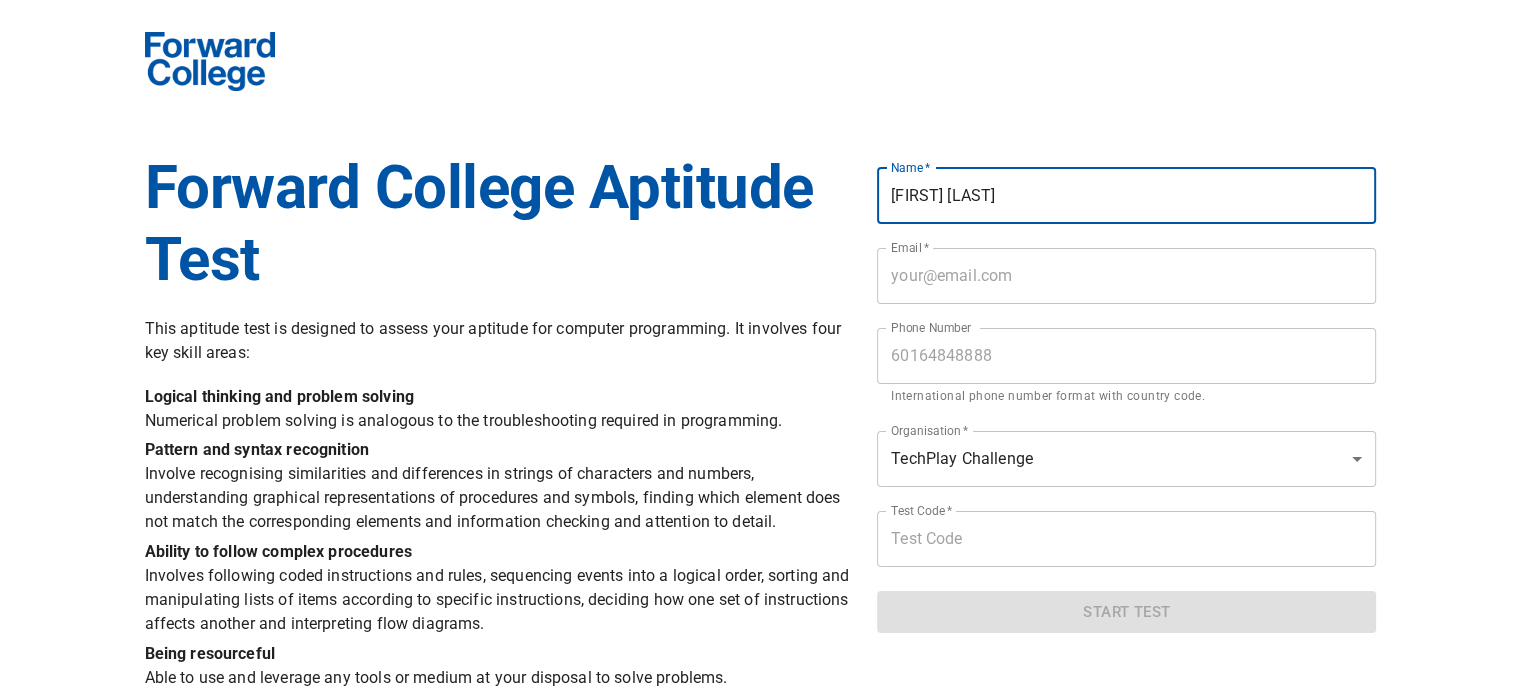 click at bounding box center [1126, 276] 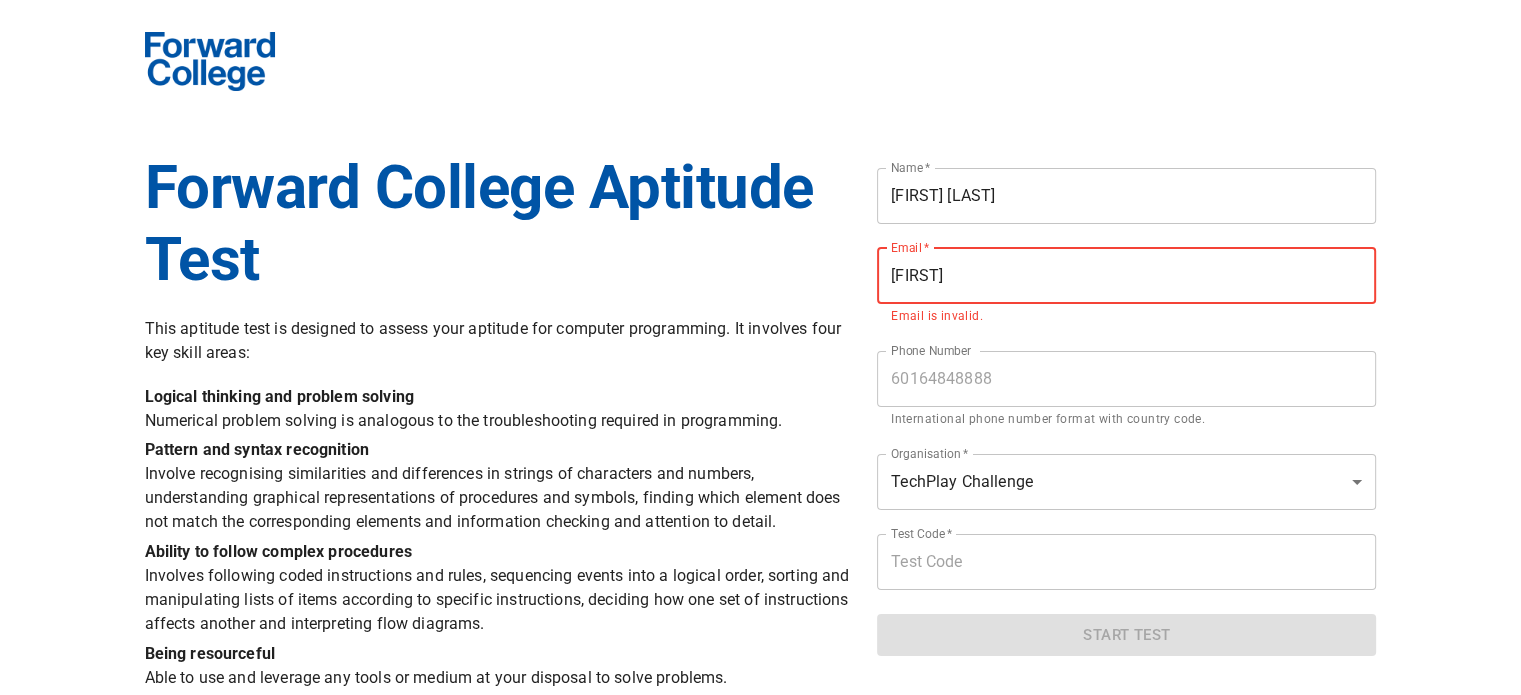 type on "[EMAIL]" 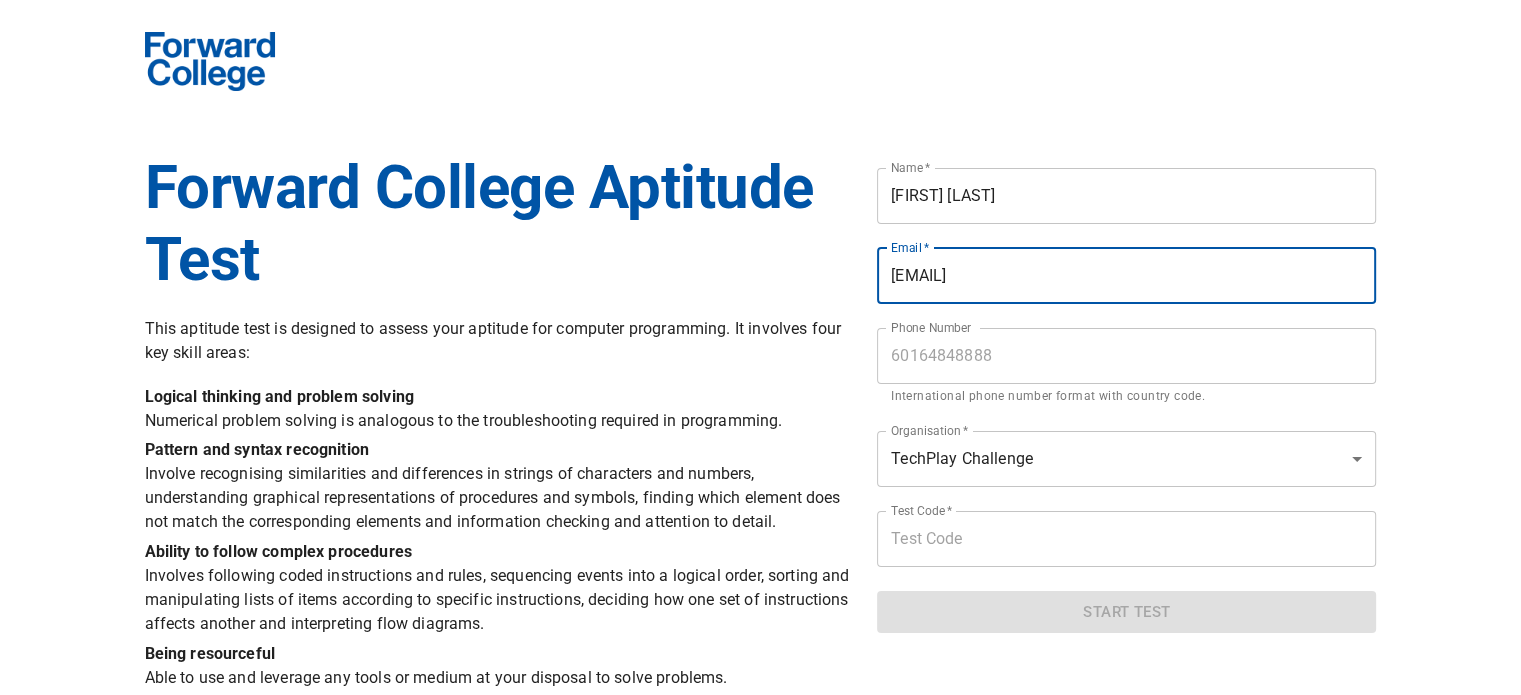 drag, startPoint x: 1012, startPoint y: 388, endPoint x: 1022, endPoint y: 352, distance: 37.363083 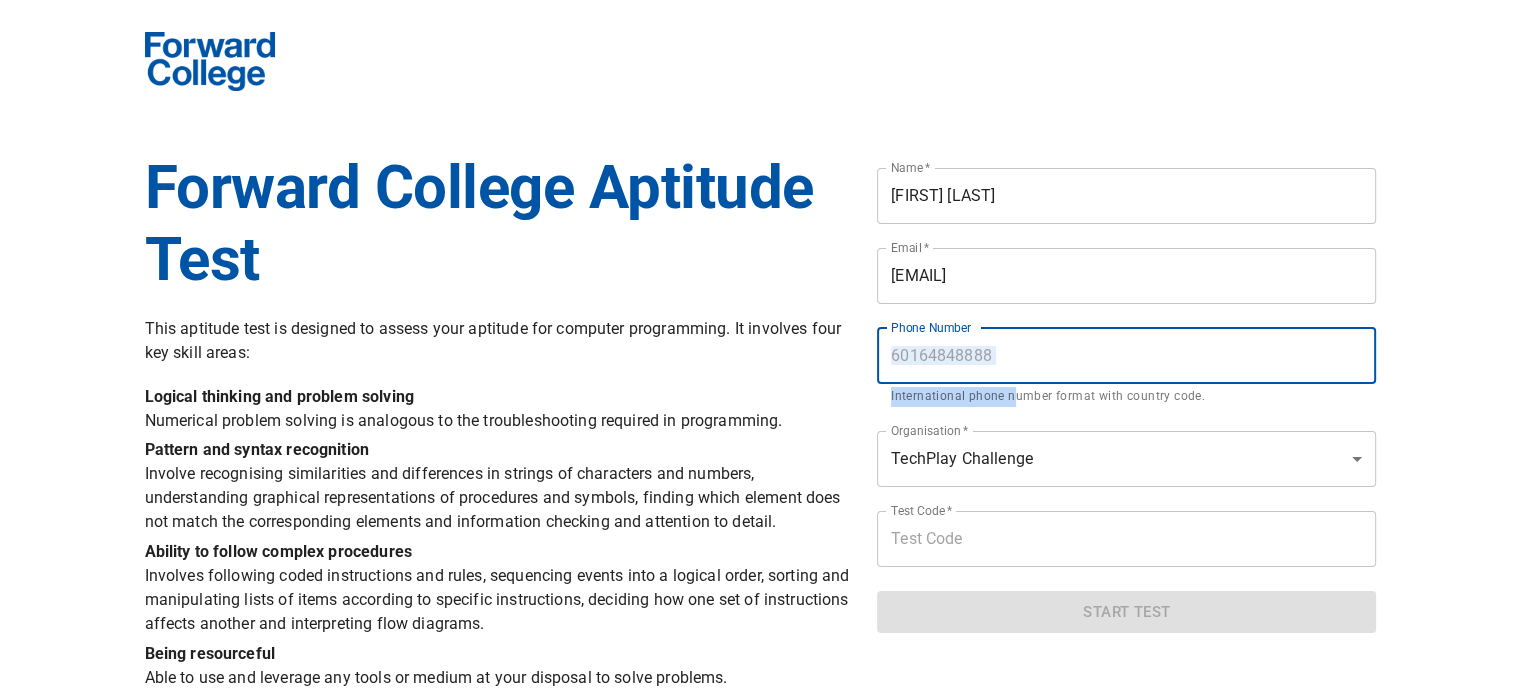 click at bounding box center (1126, 356) 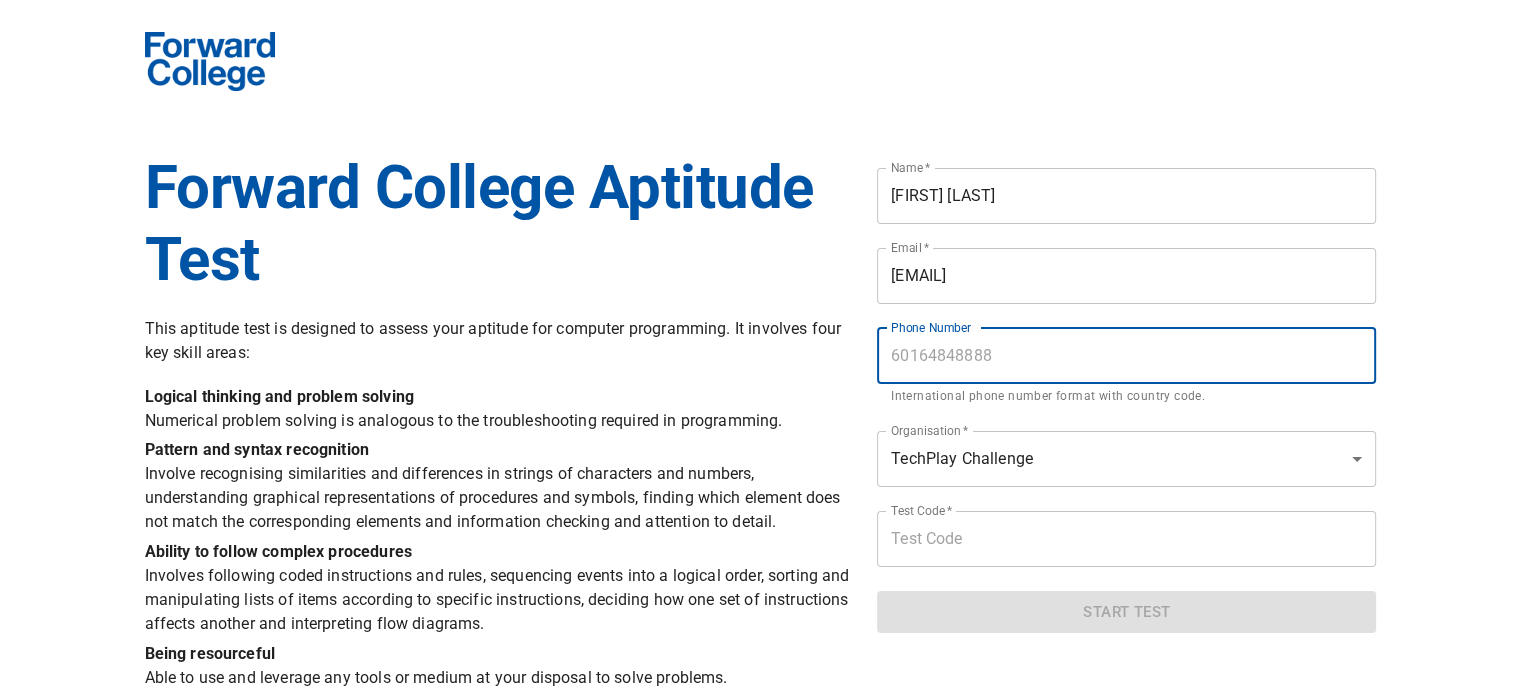type on "[PHONE]" 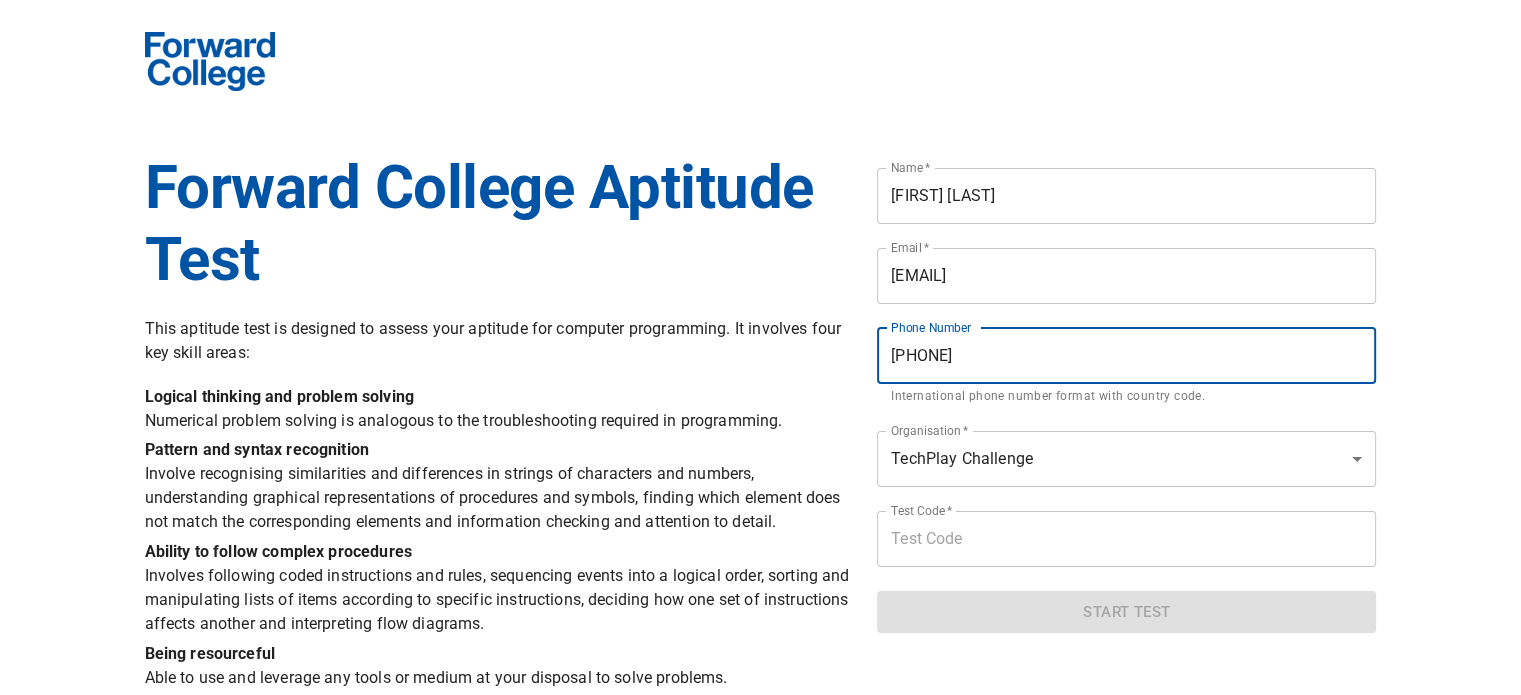 click at bounding box center [1126, 539] 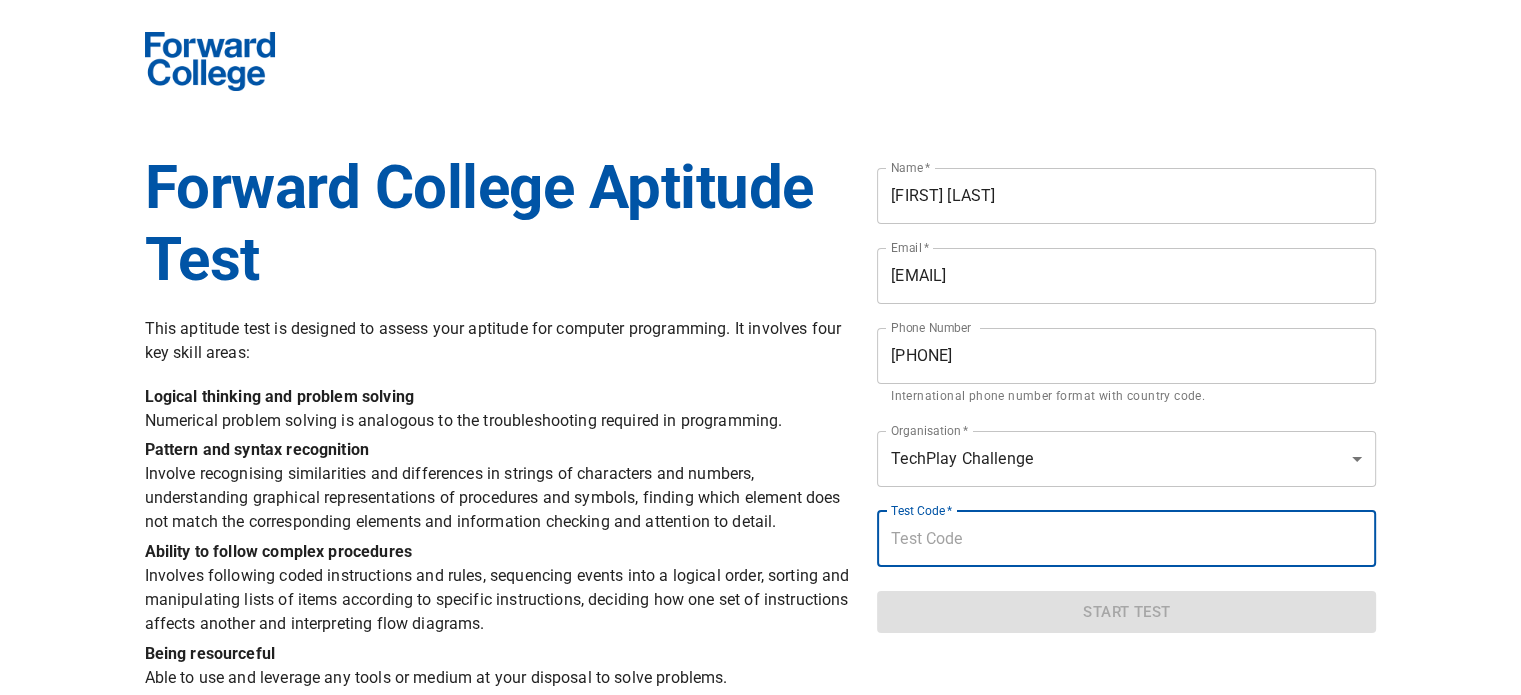click at bounding box center (1126, 539) 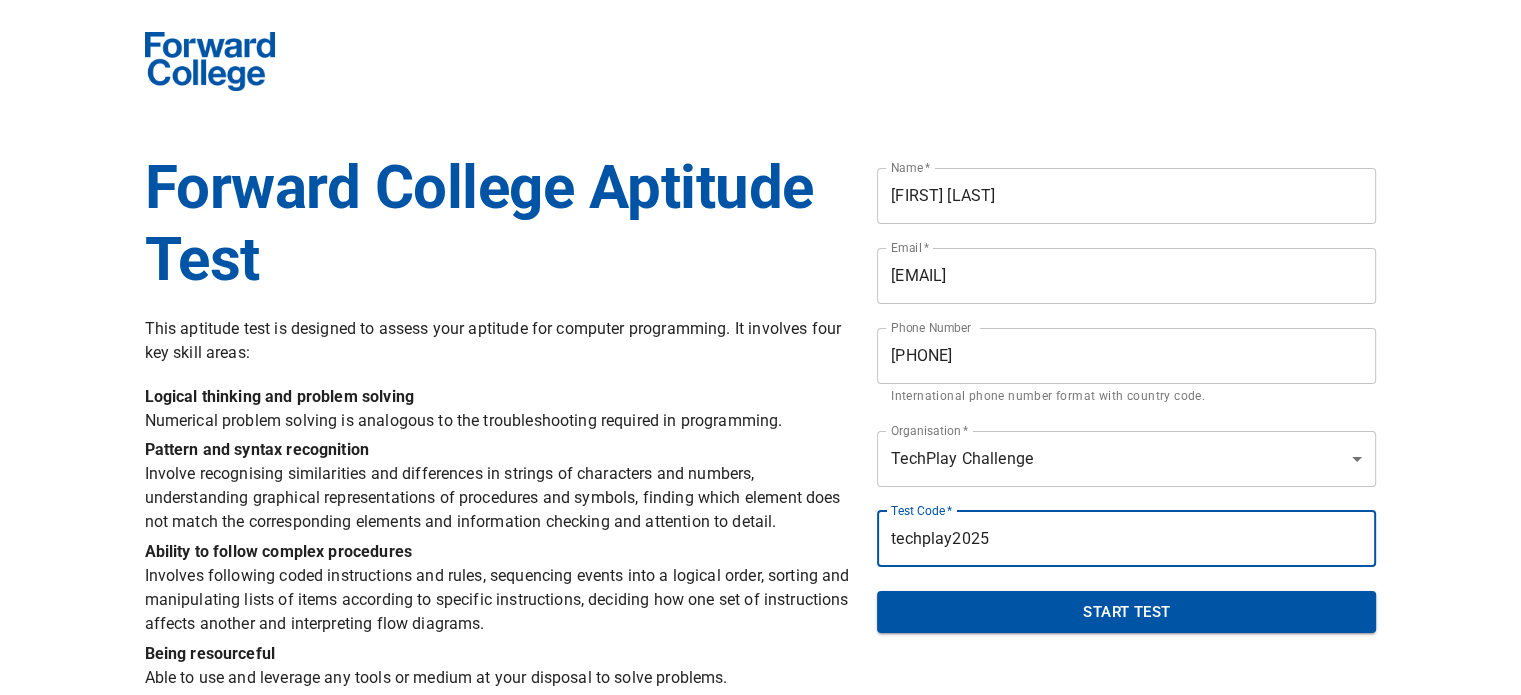 click on "Start Test" at bounding box center [1126, 612] 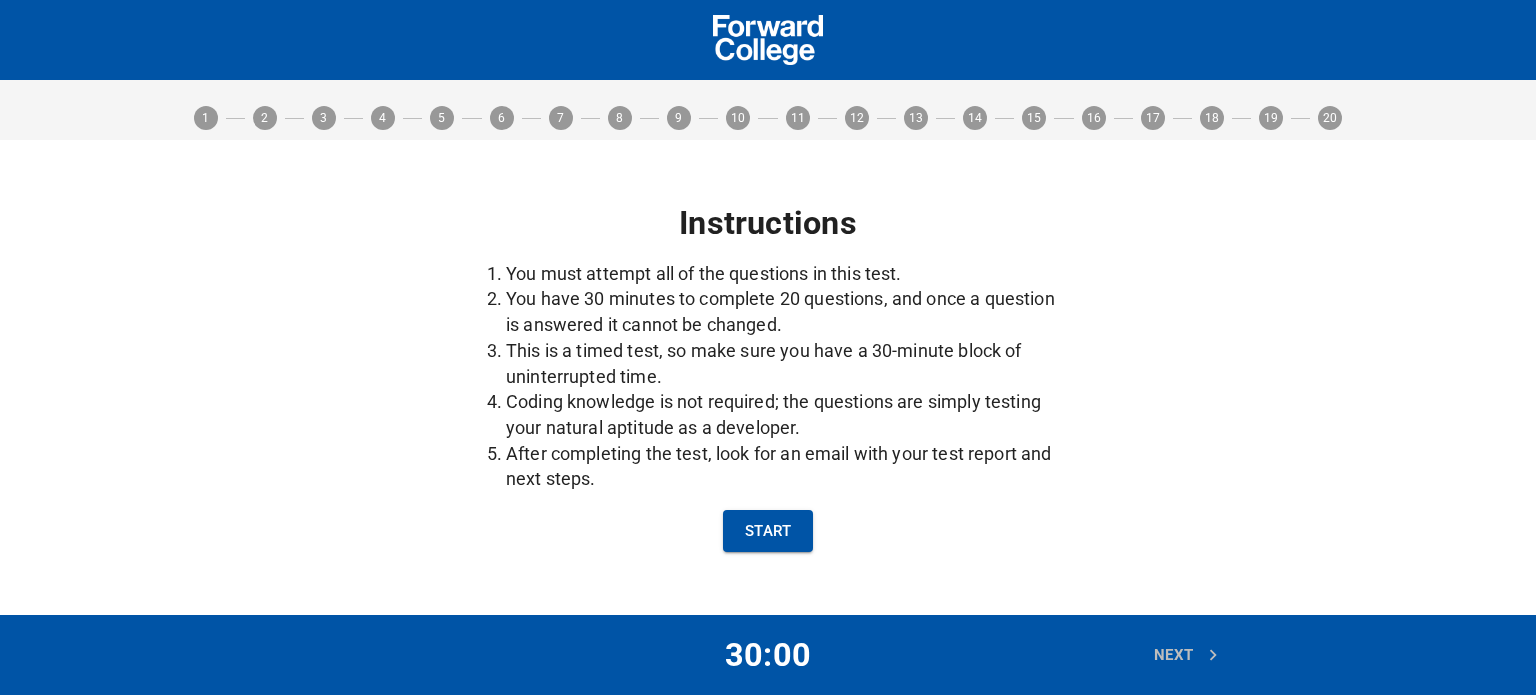 click on "Start" at bounding box center [768, 531] 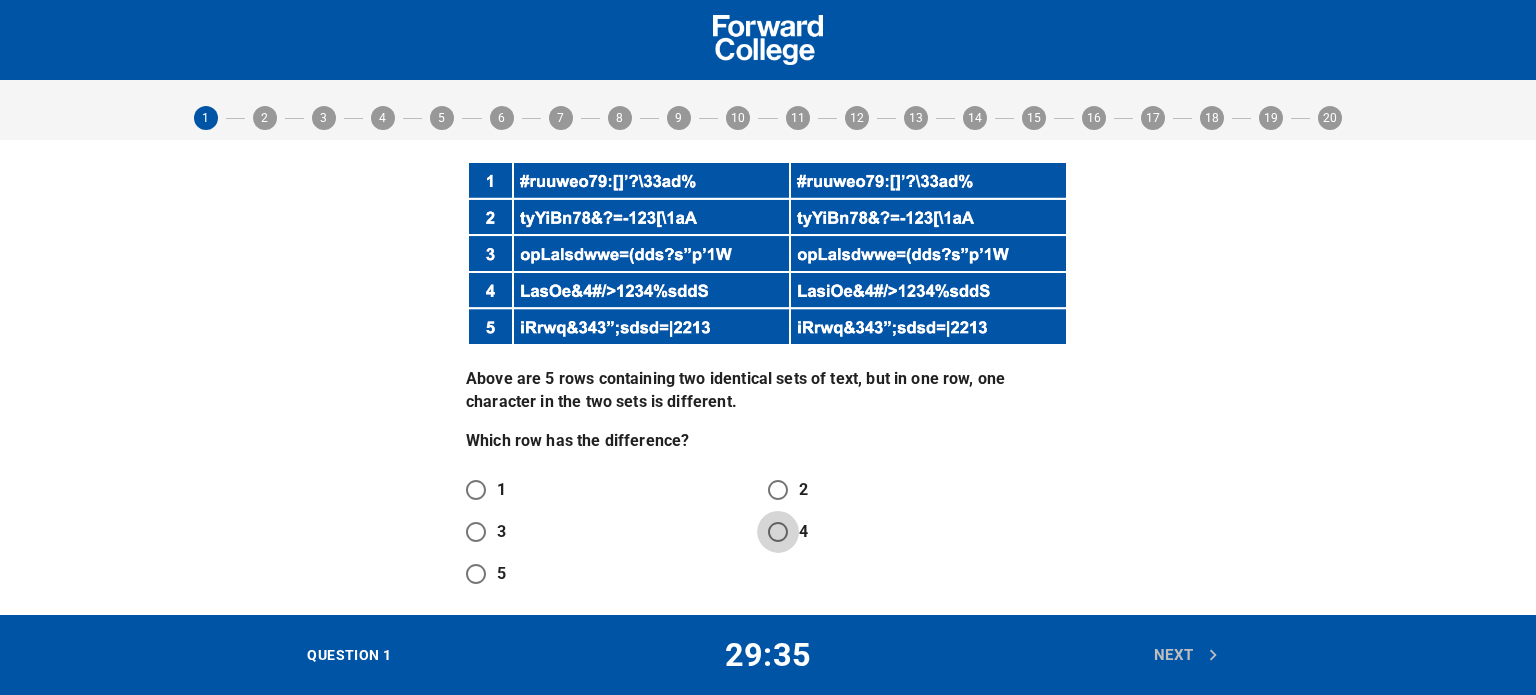 click on "4" at bounding box center [778, 532] 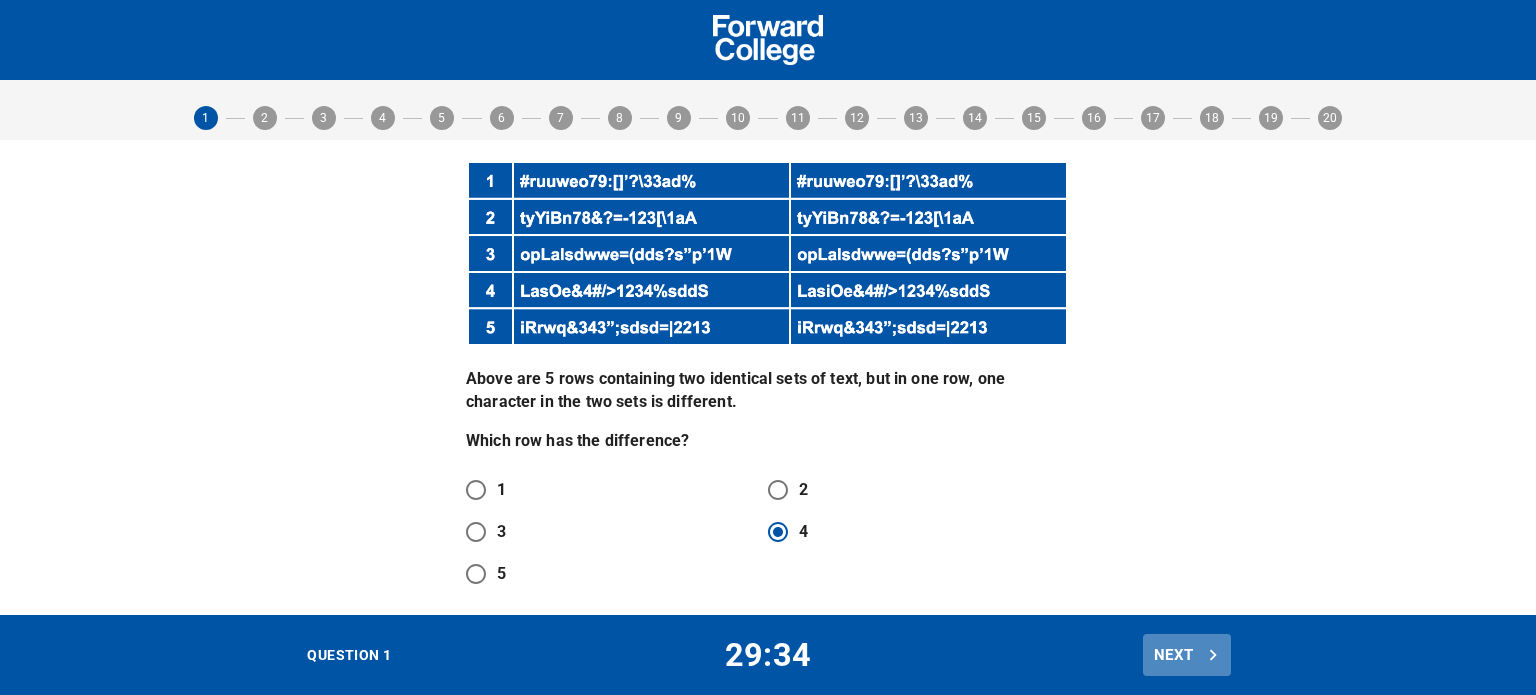 click 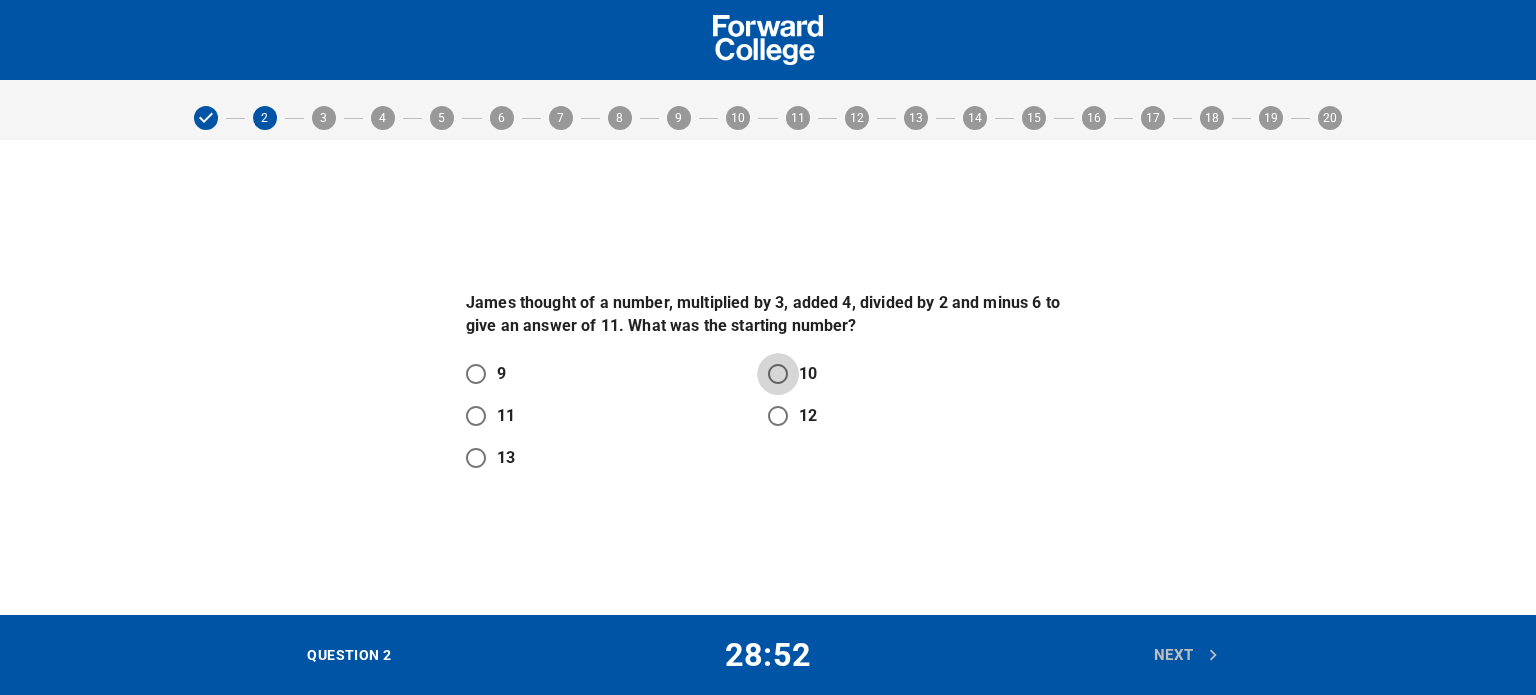 click on "10" at bounding box center (778, 374) 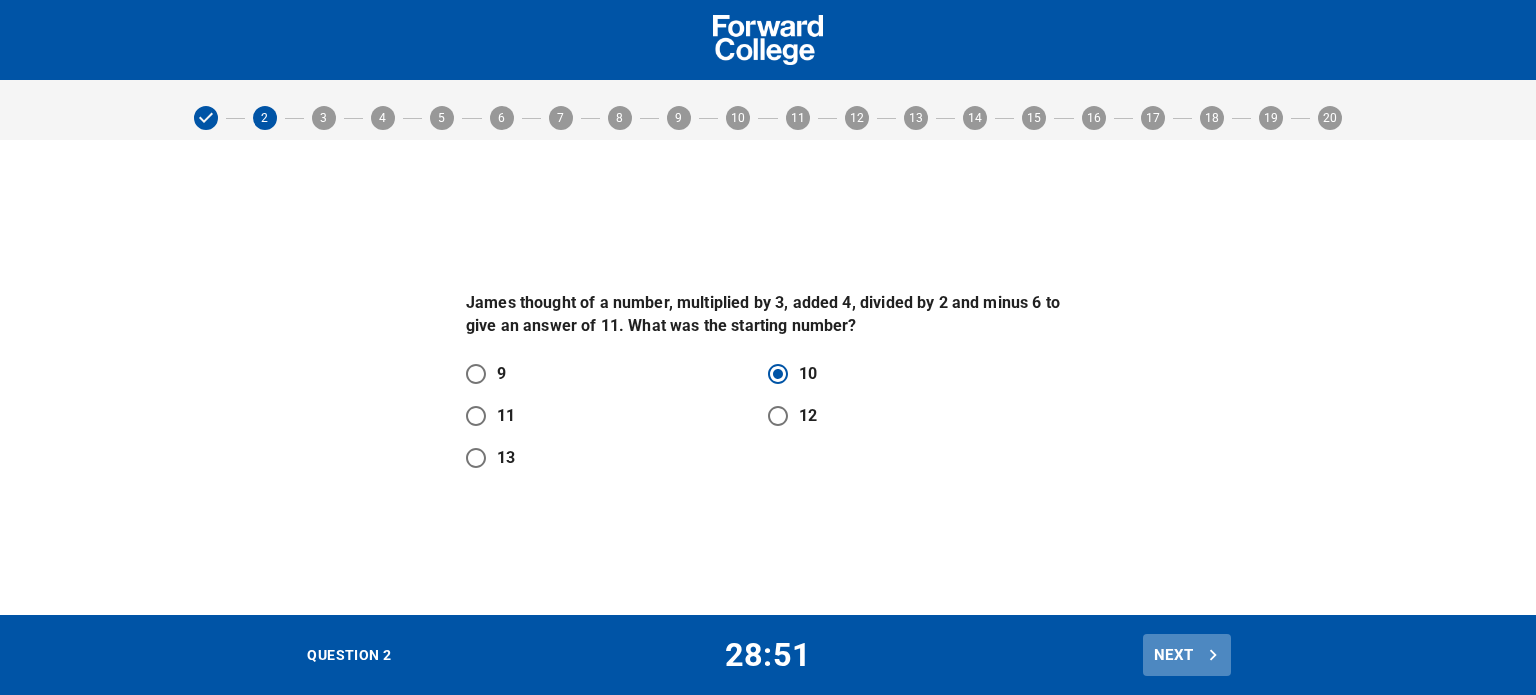 click on "Next" at bounding box center (1187, 655) 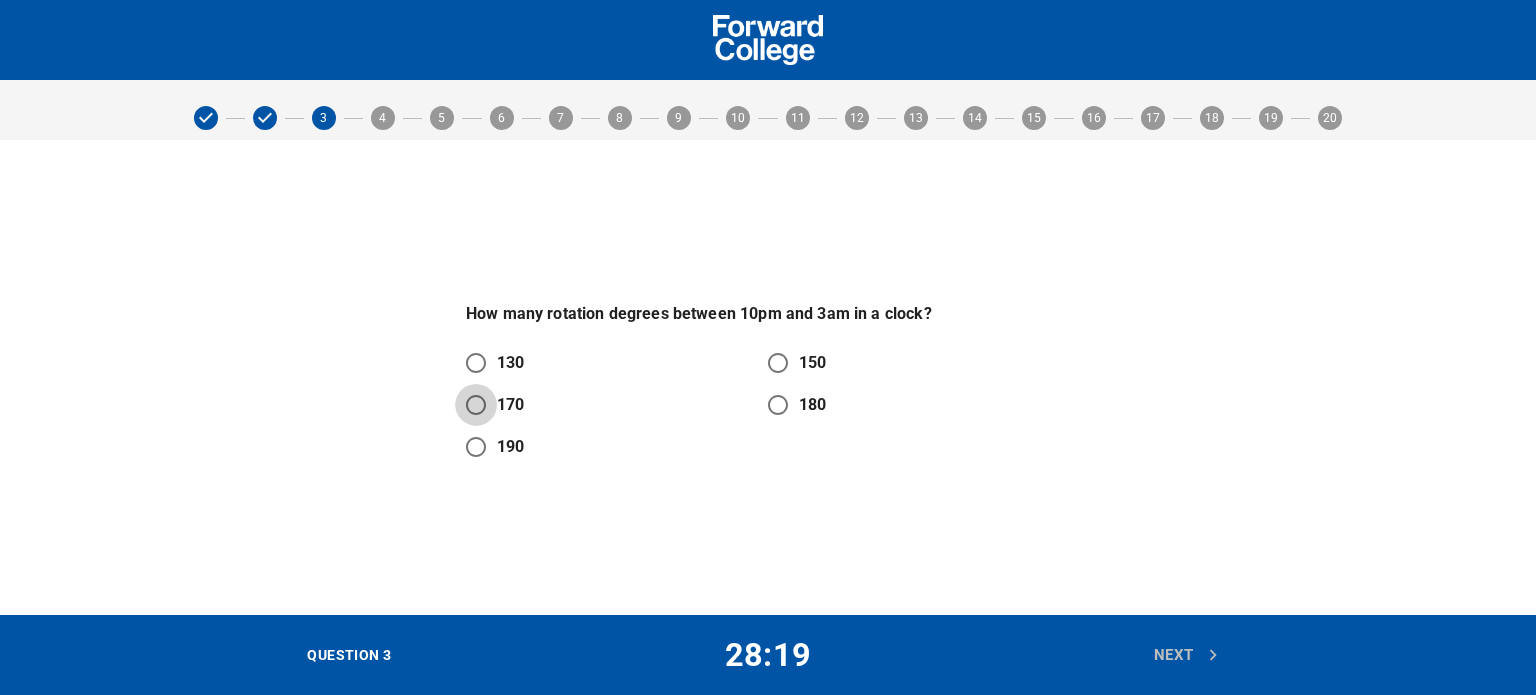 drag, startPoint x: 478, startPoint y: 391, endPoint x: 523, endPoint y: 397, distance: 45.39824 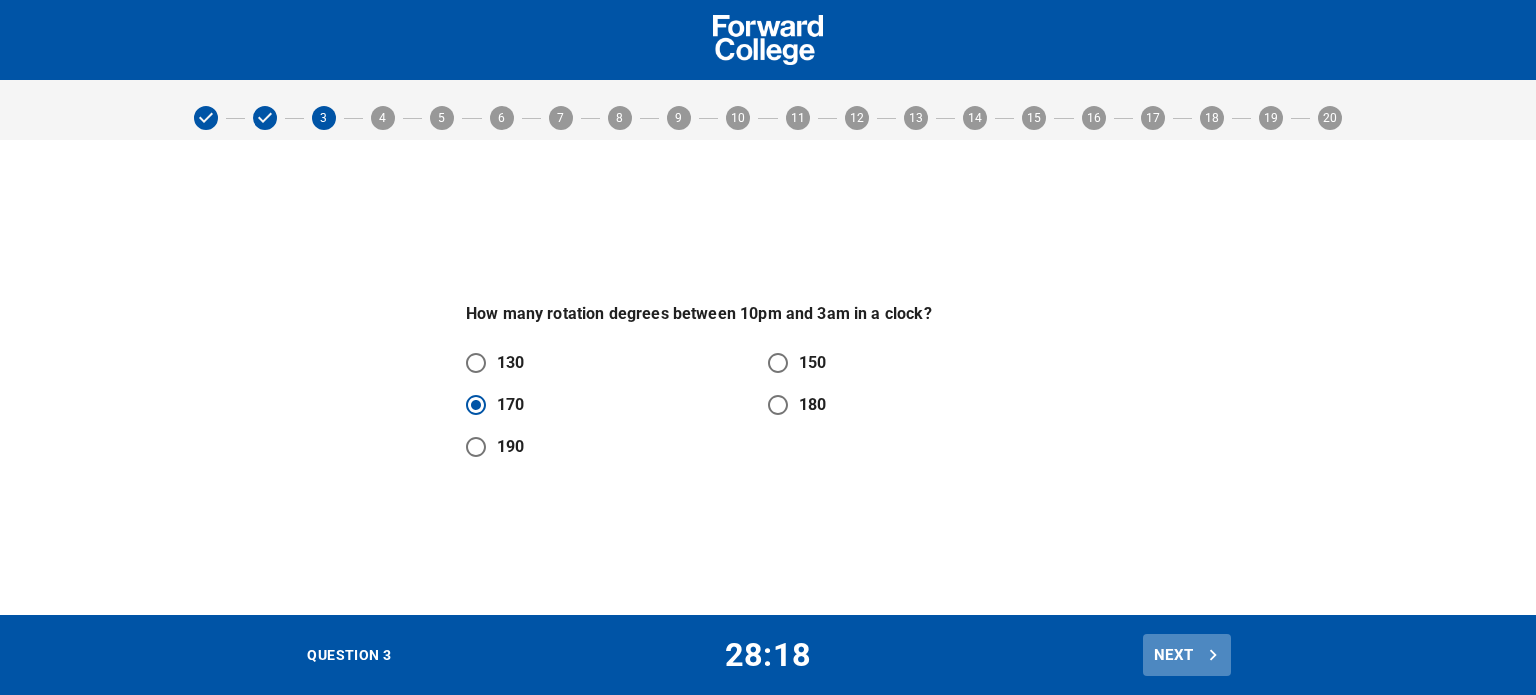 click on "Next" at bounding box center [1187, 655] 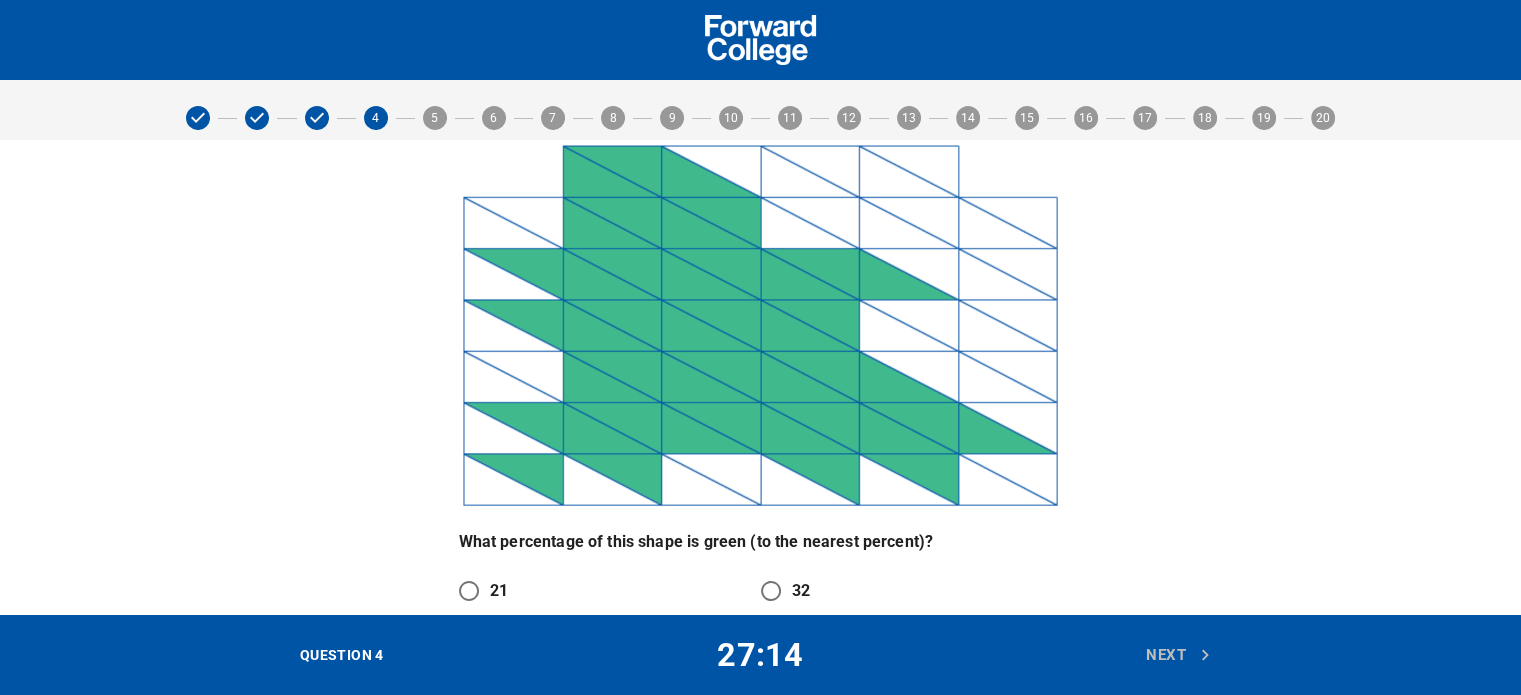 scroll, scrollTop: 120, scrollLeft: 0, axis: vertical 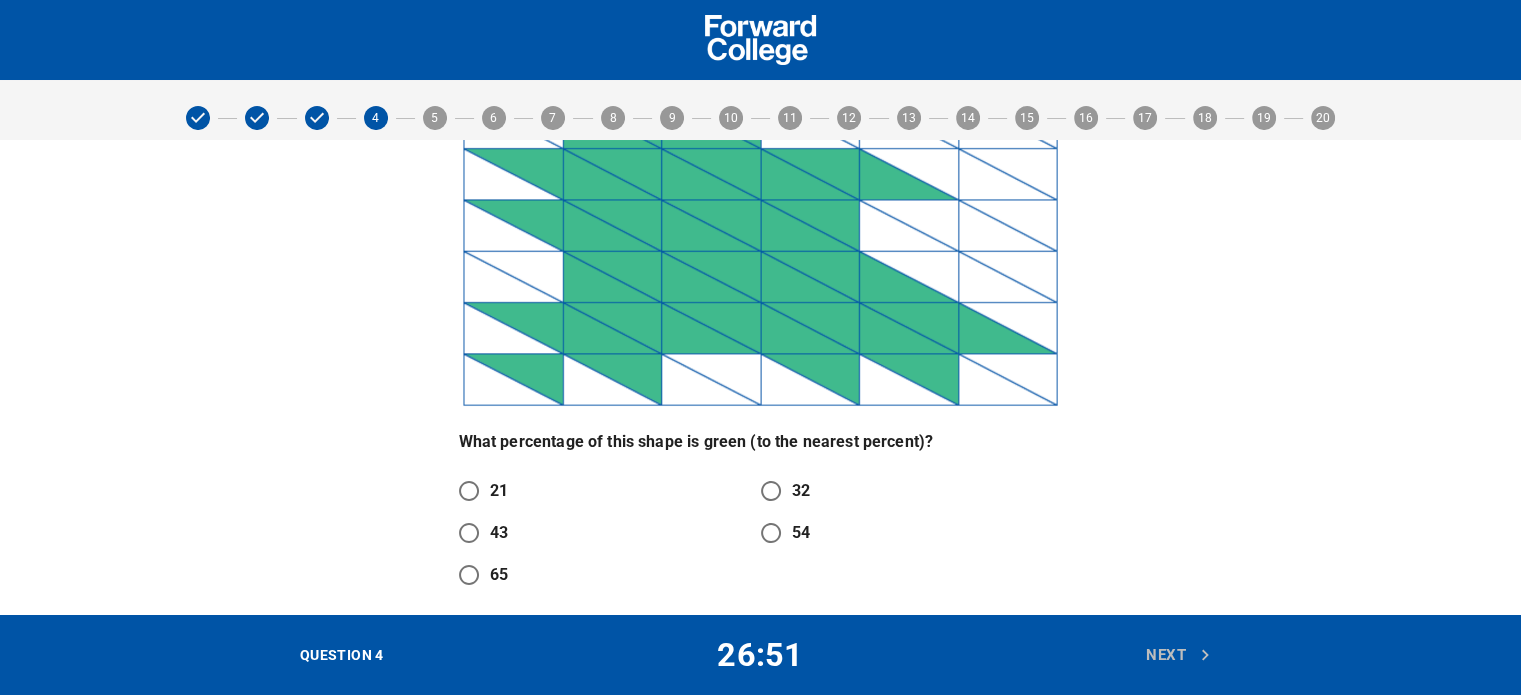 click on "54" at bounding box center (771, 533) 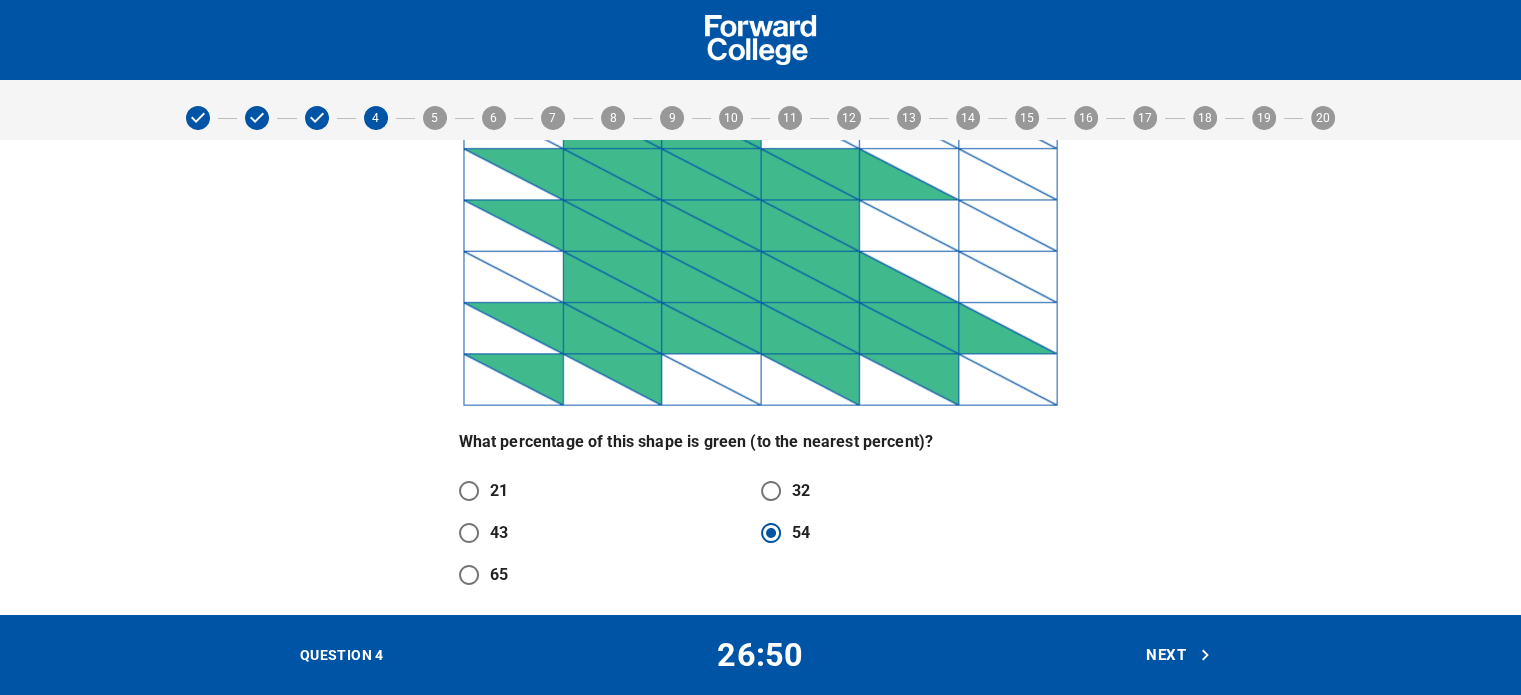 click on "Next" at bounding box center (1179, 655) 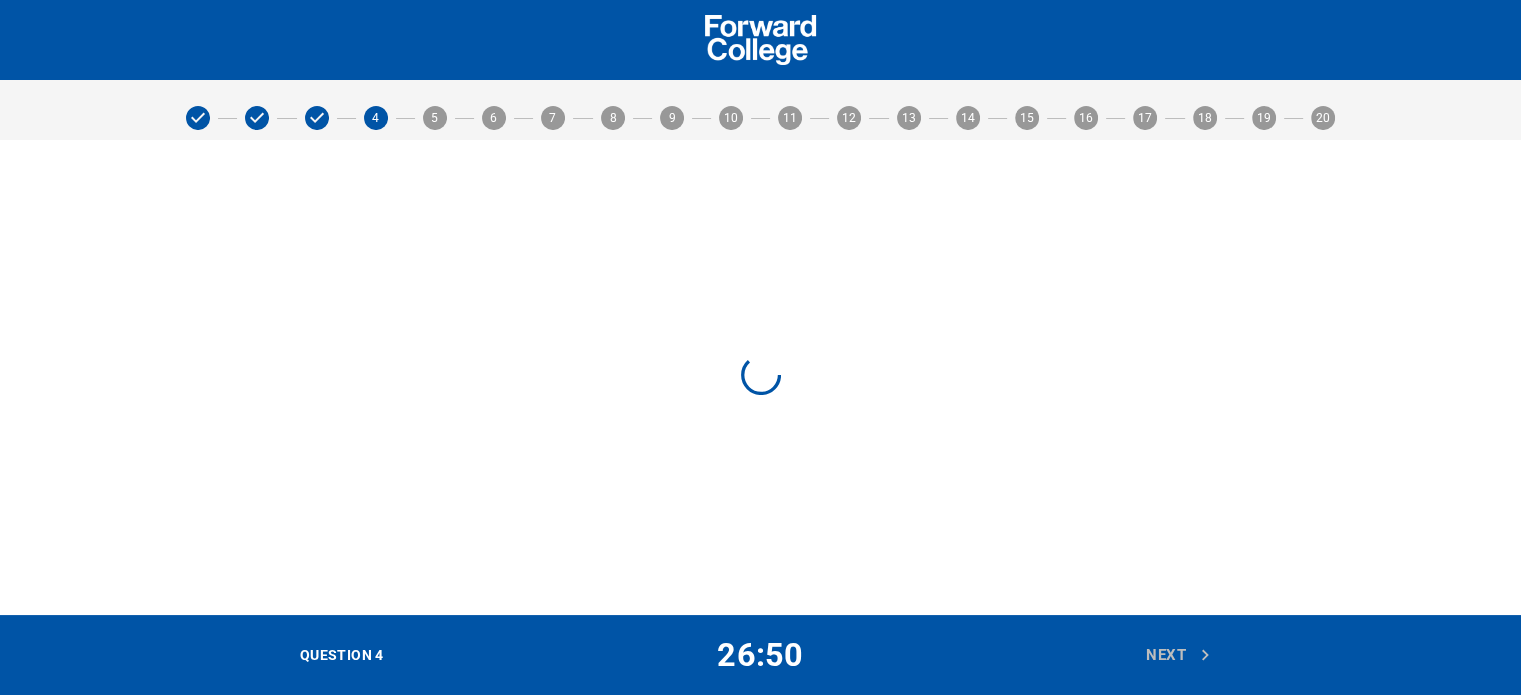 scroll, scrollTop: 0, scrollLeft: 0, axis: both 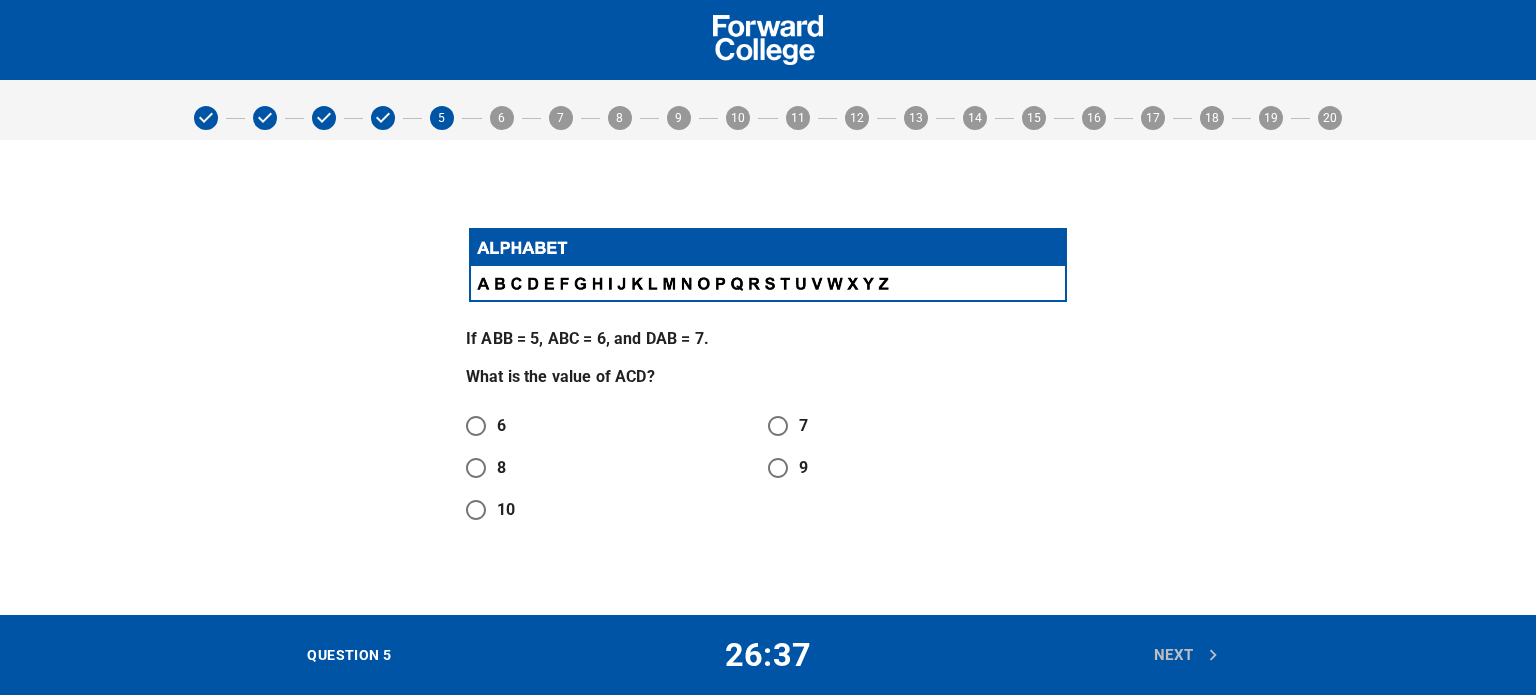 click on "If ABB = 5, ABC = 6, and DAB = 7." at bounding box center (768, 339) 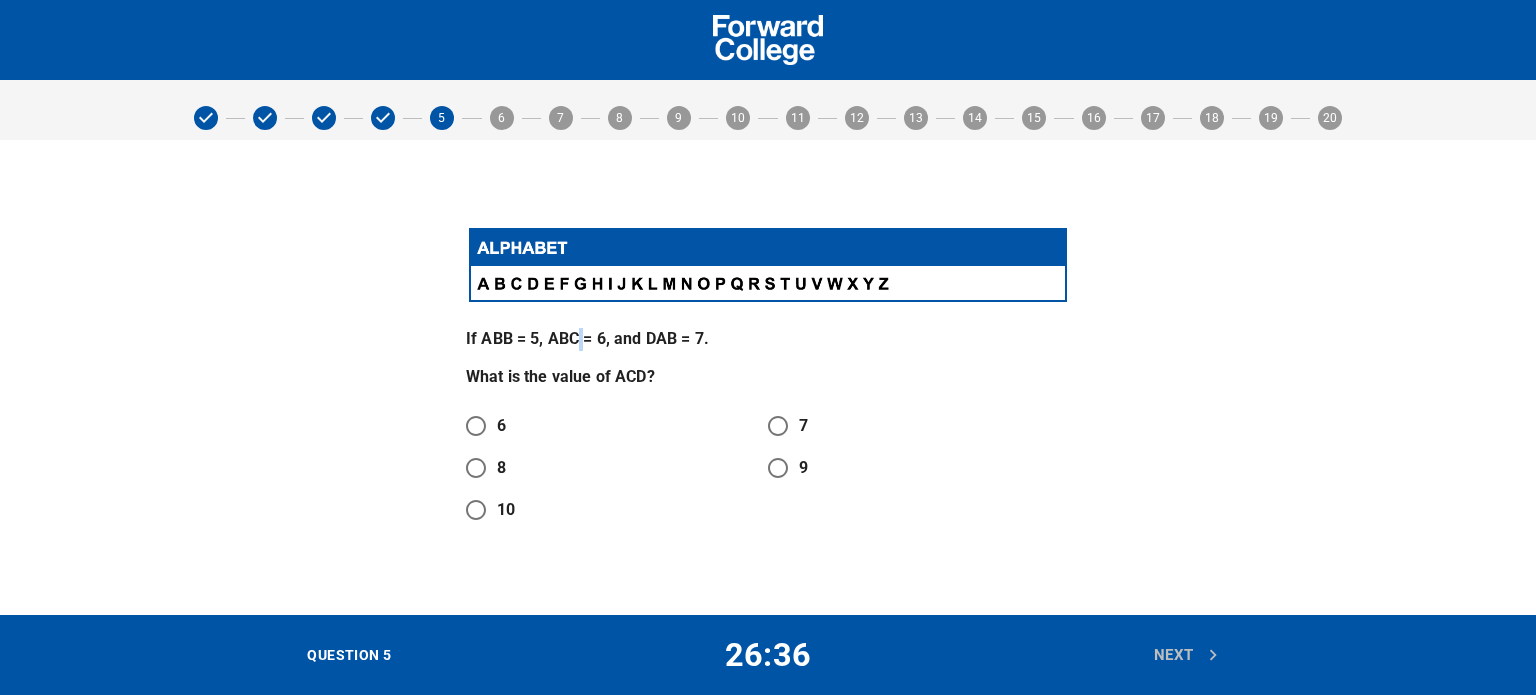 click on "If ABB = 5, ABC = 6, and DAB = 7." at bounding box center [768, 339] 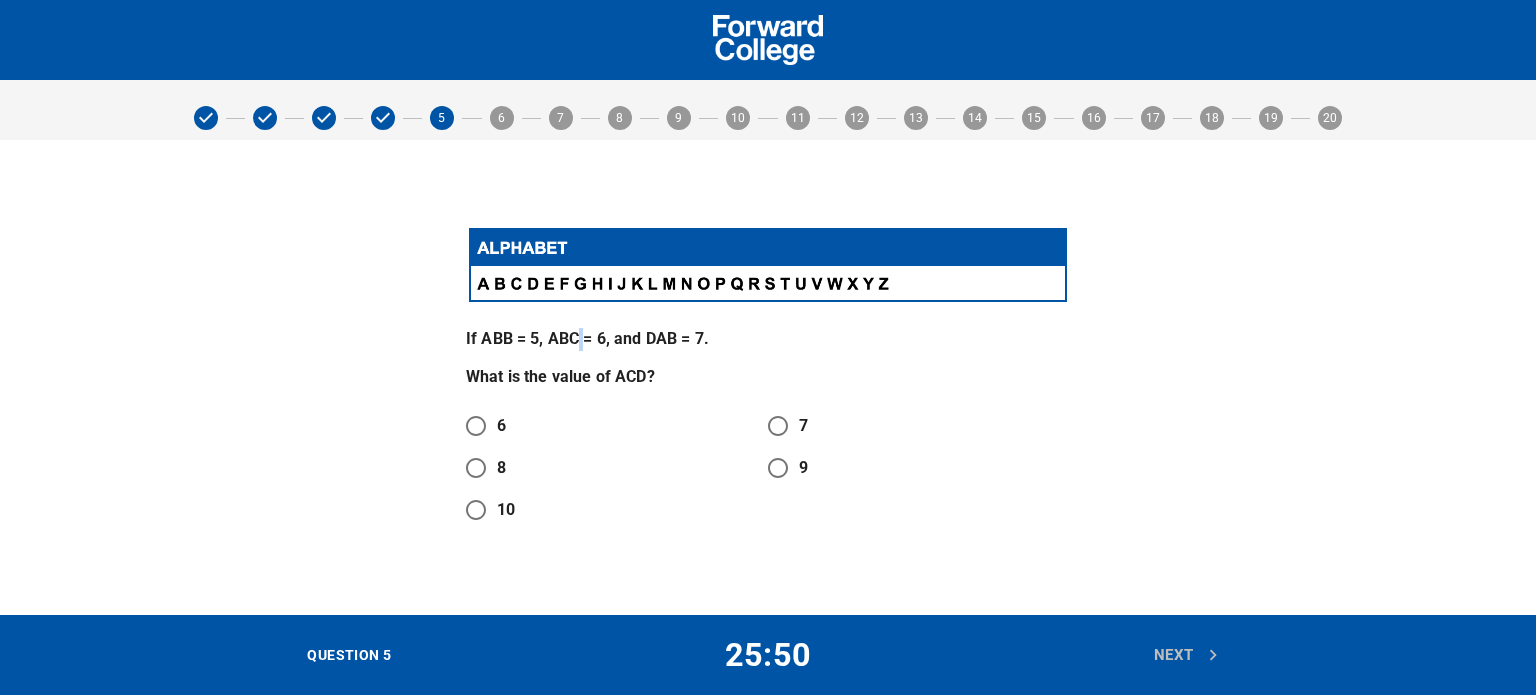 click on "9" at bounding box center (778, 468) 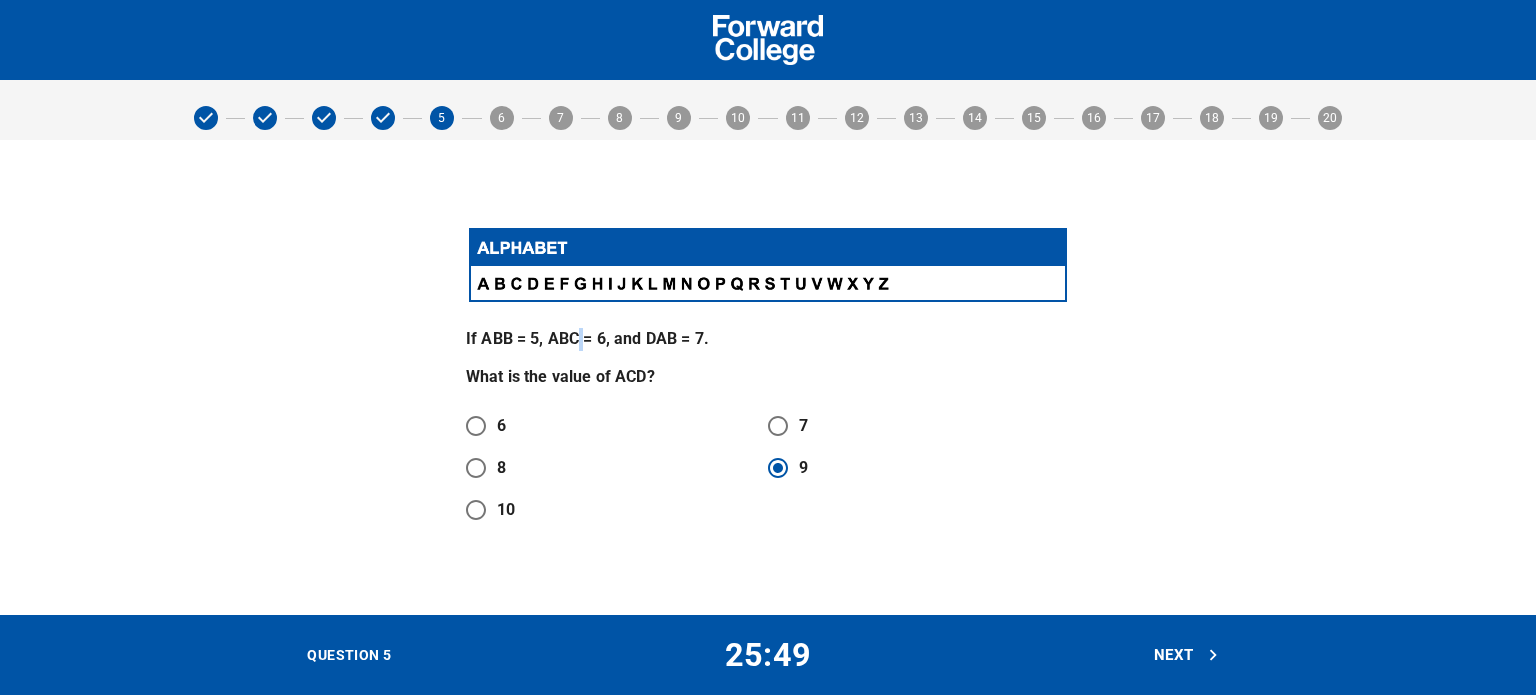 click on "Next" at bounding box center [1187, 655] 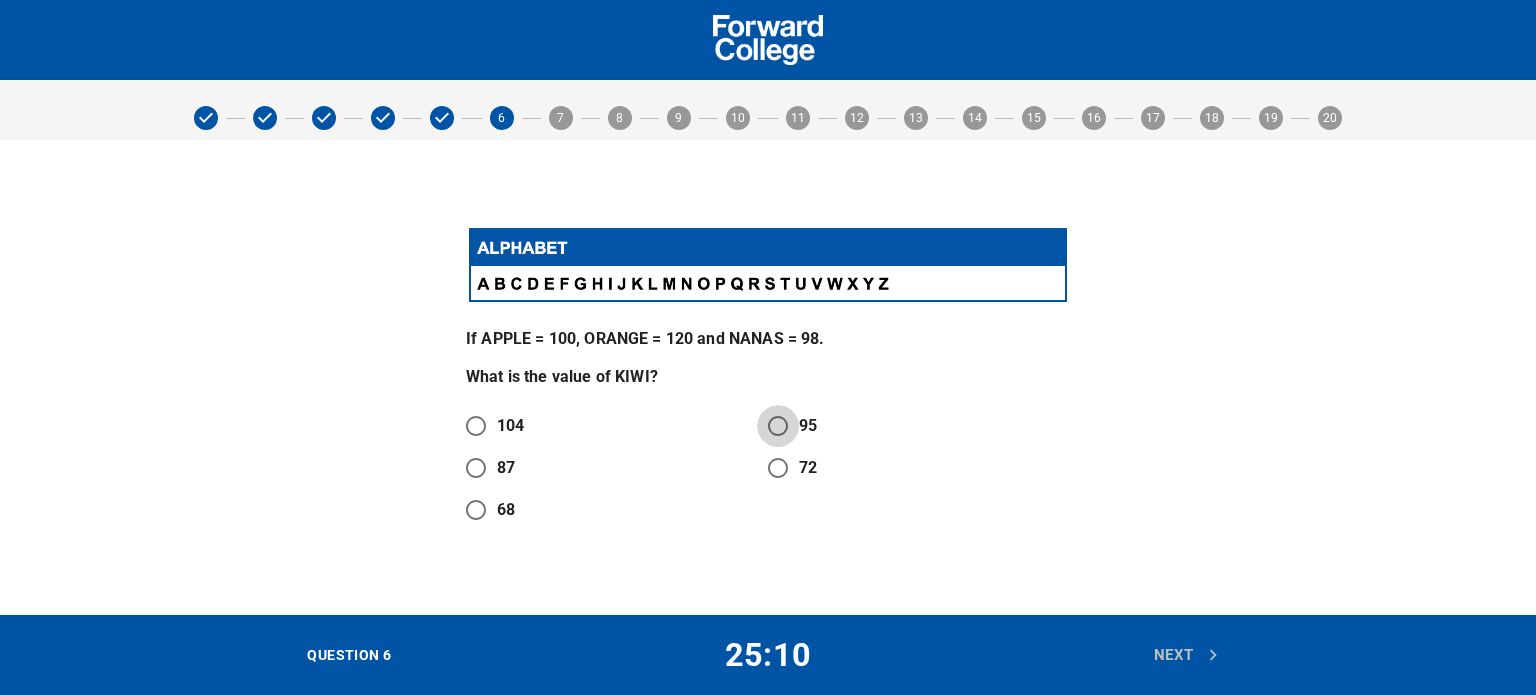 click on "95" at bounding box center (778, 426) 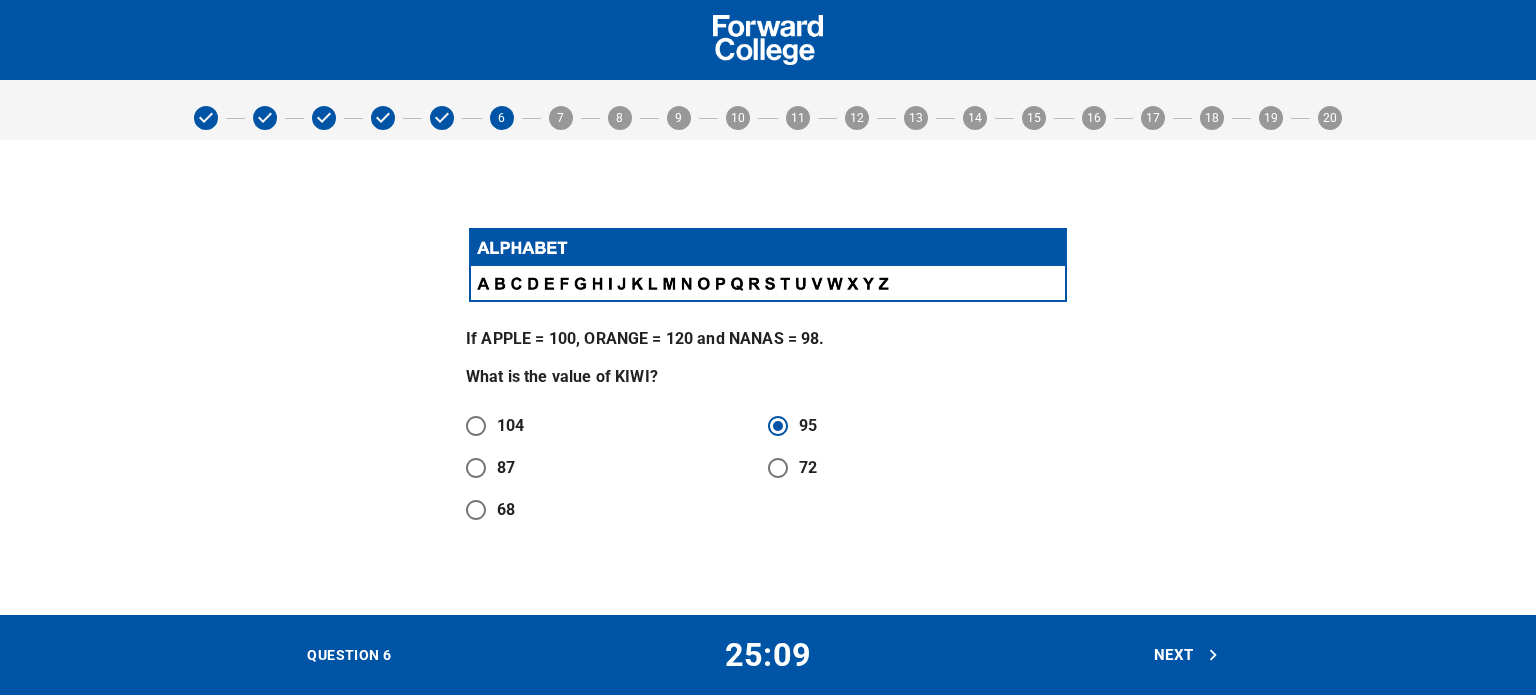 click 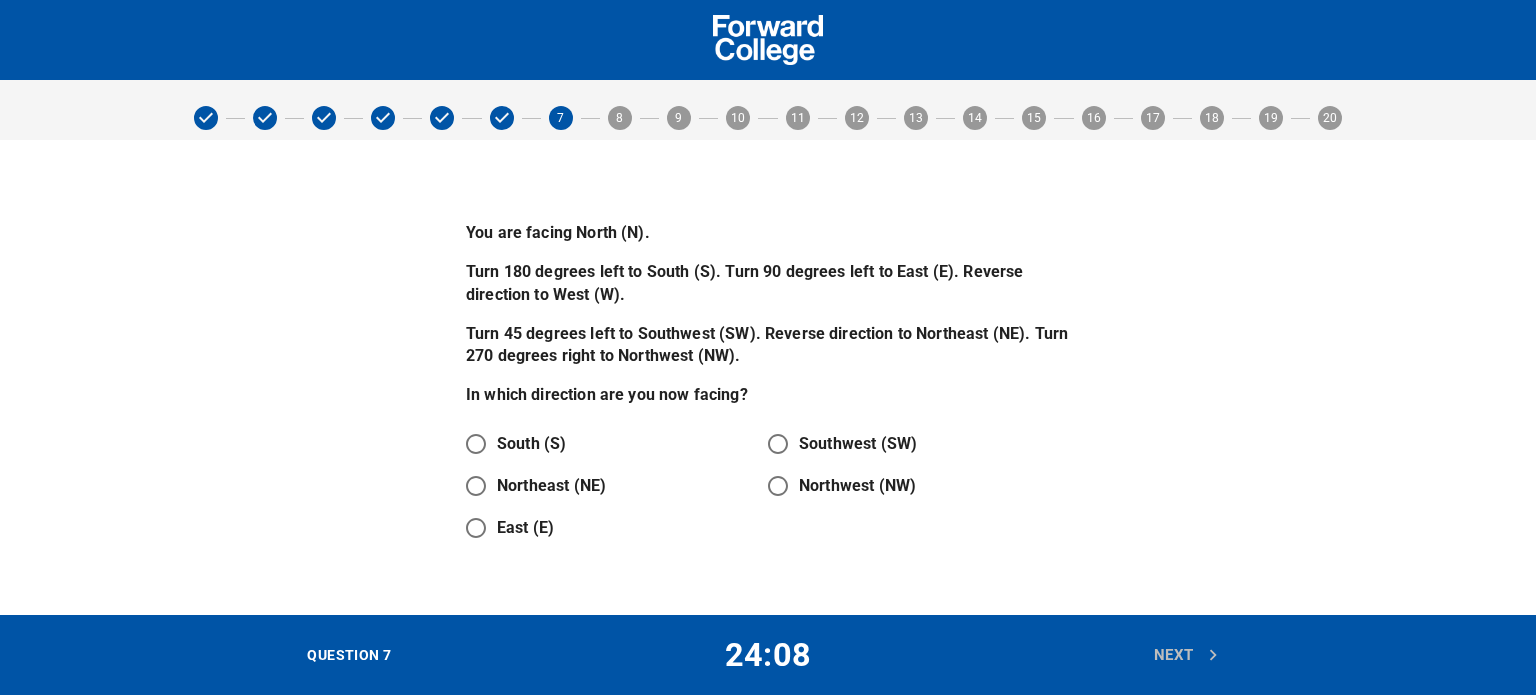 click on "Northwest (NW)" at bounding box center (778, 486) 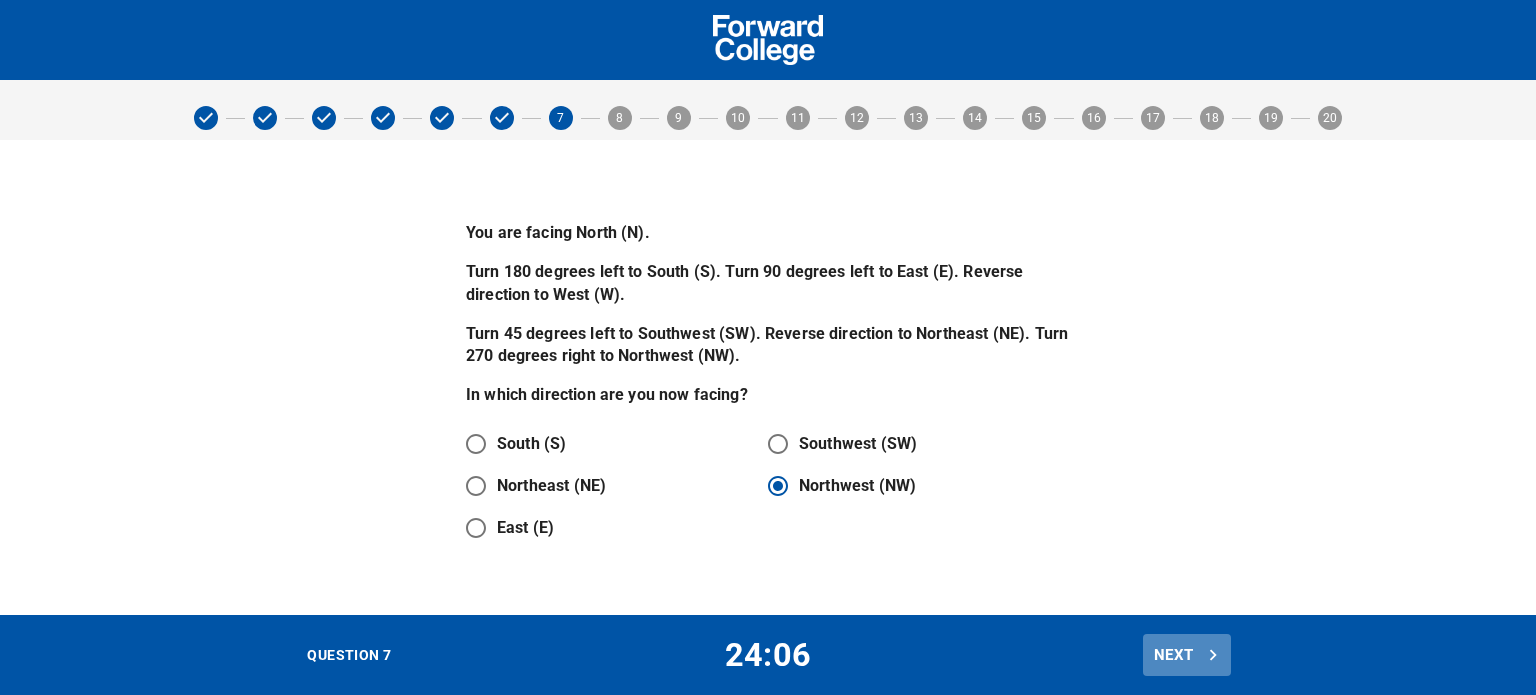 click on "Next" at bounding box center [1187, 655] 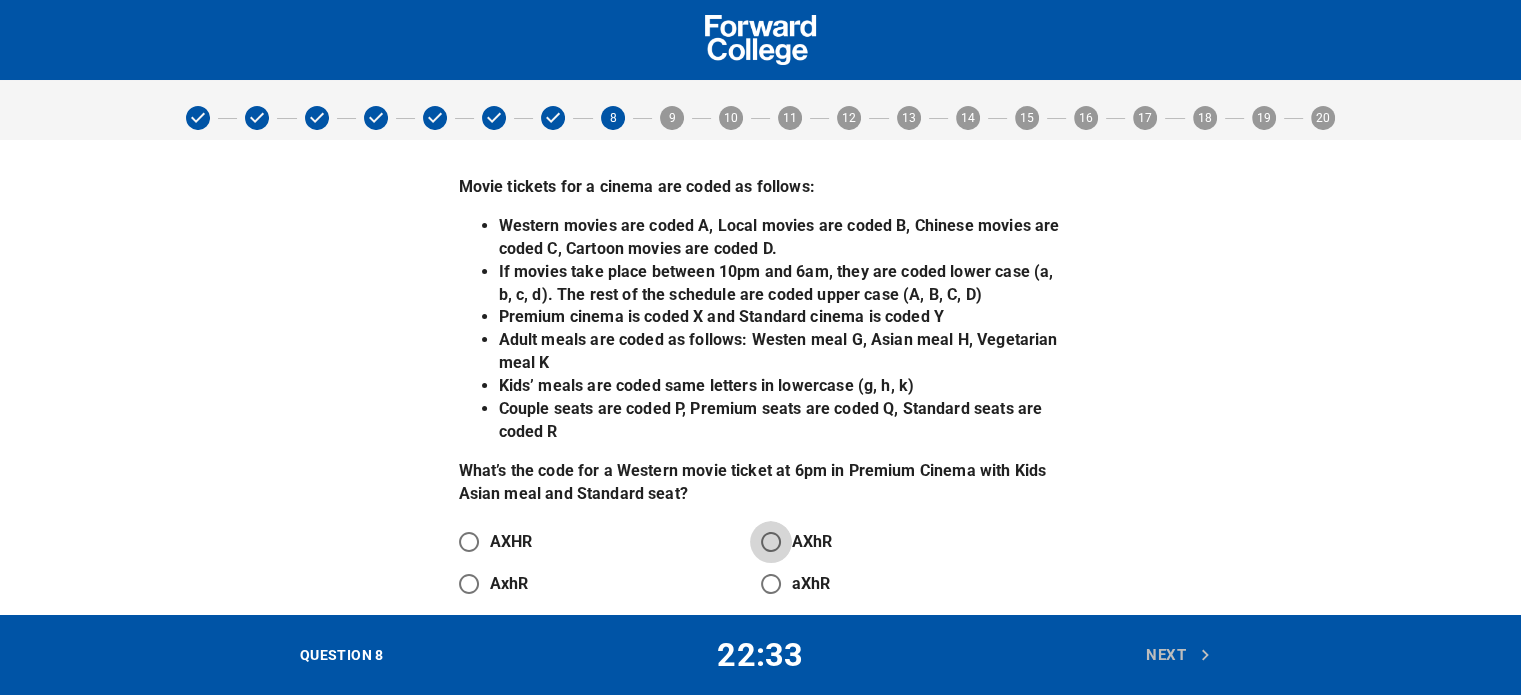 click on "AXhR" at bounding box center (771, 542) 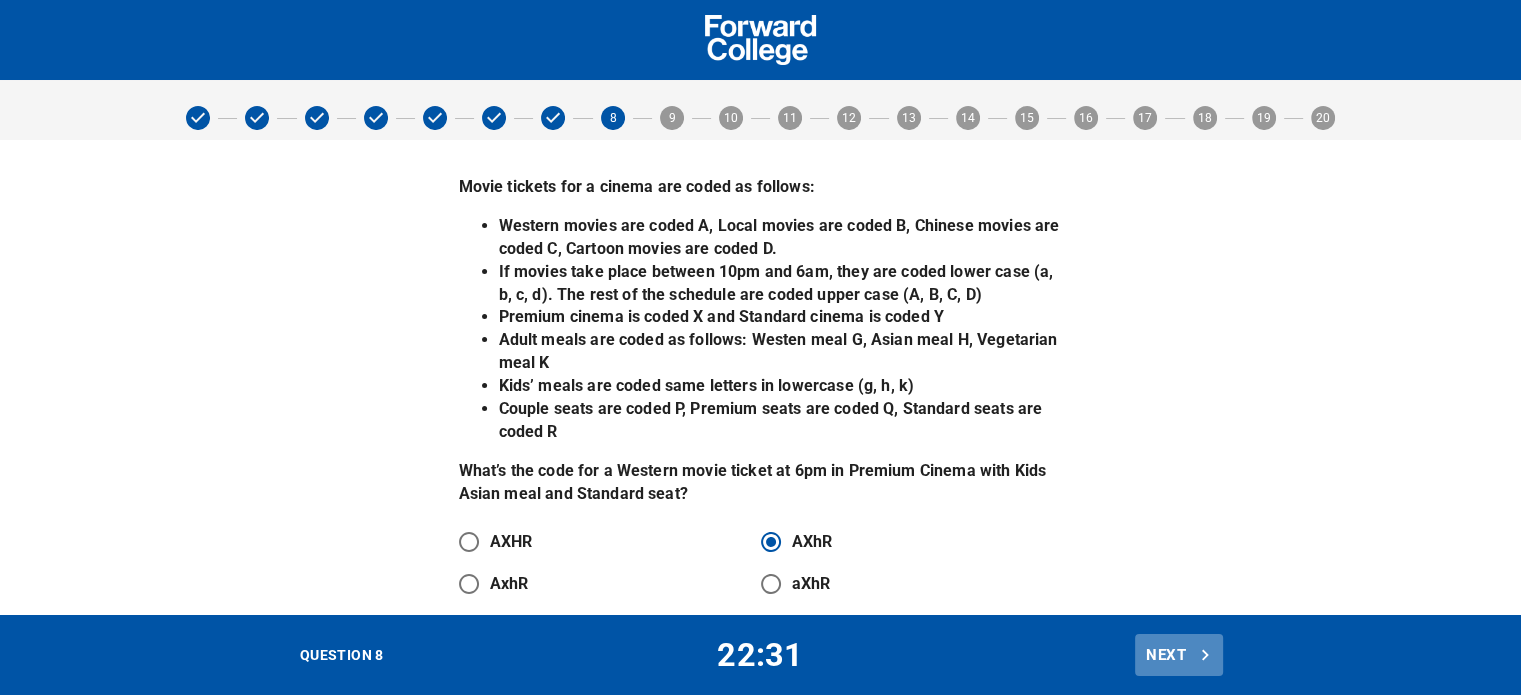 click on "Next" at bounding box center (1179, 655) 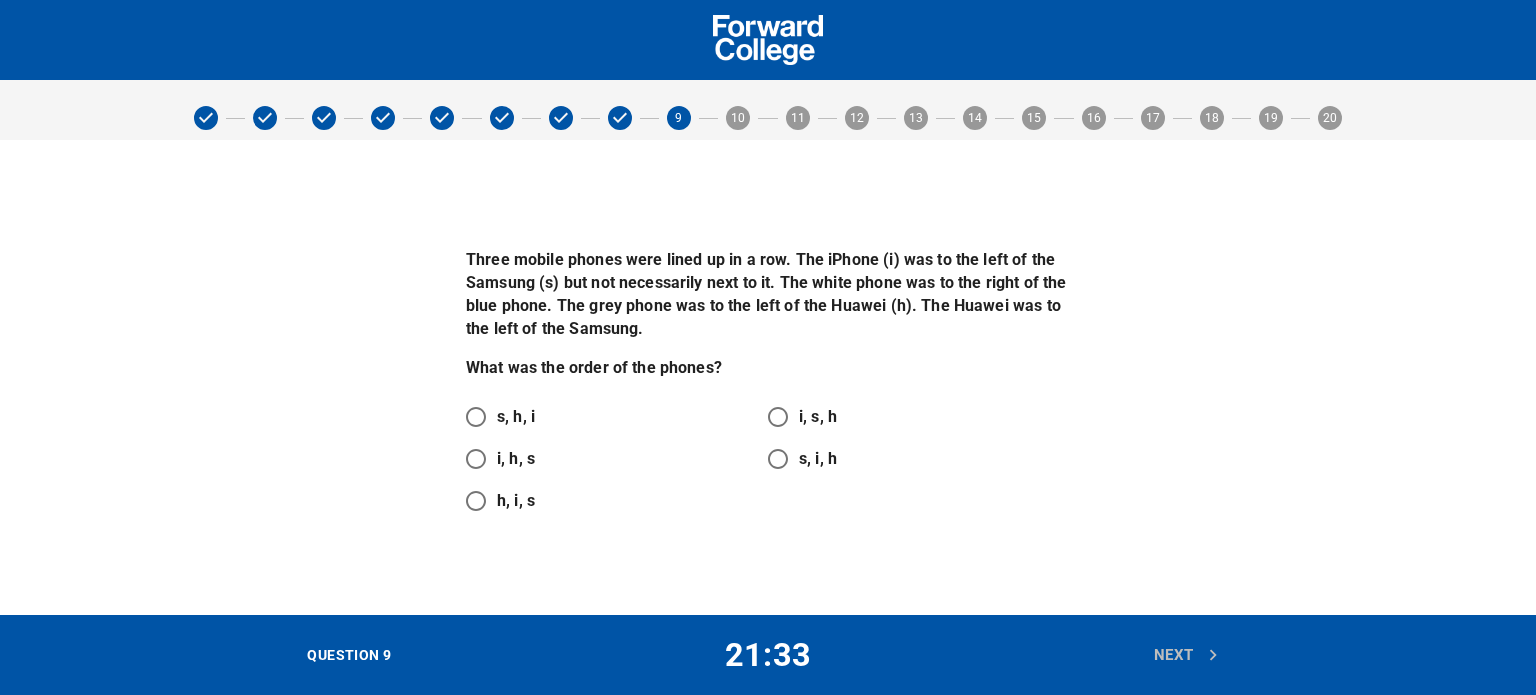 drag, startPoint x: 485, startPoint y: 491, endPoint x: 512, endPoint y: 489, distance: 27.073973 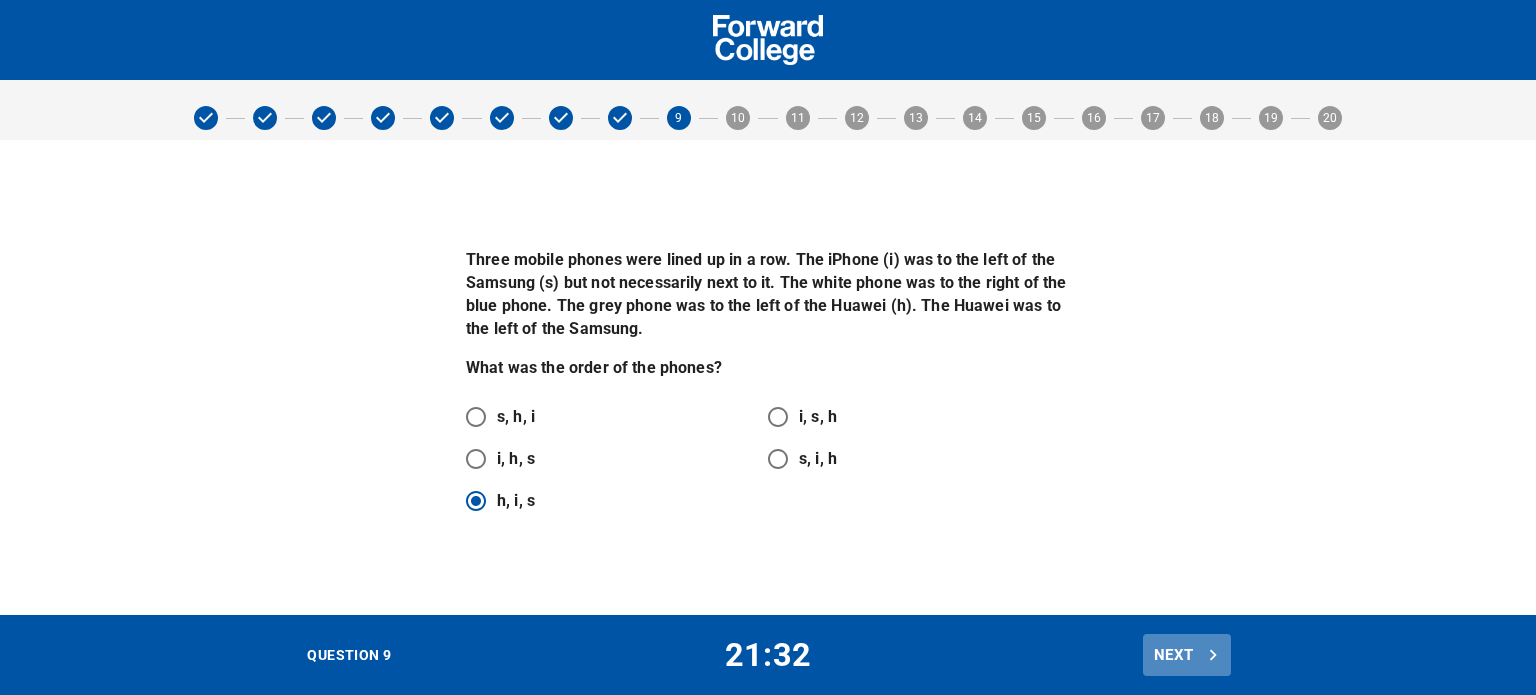 drag, startPoint x: 1189, startPoint y: 655, endPoint x: 1185, endPoint y: 667, distance: 12.649111 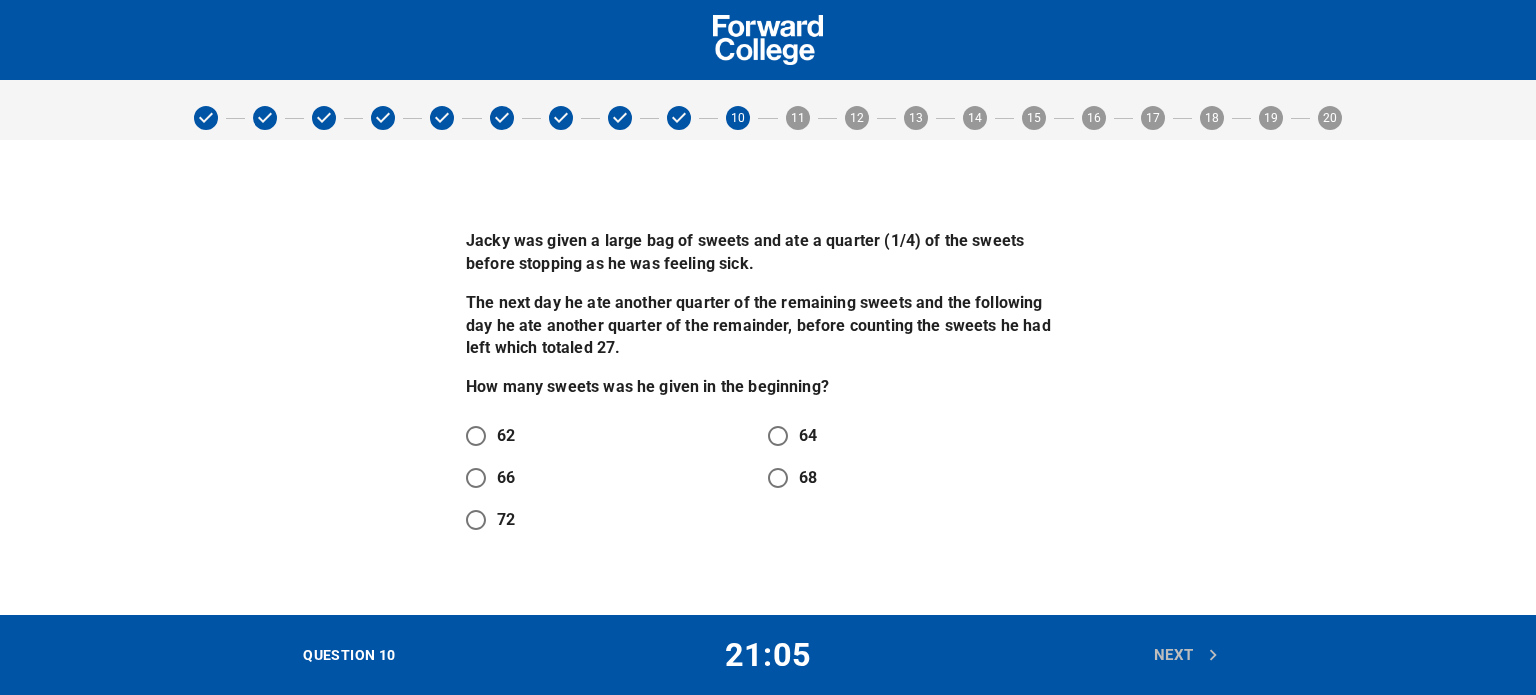 click on "The next day he ate another quarter of the remaining sweets and the following day he ate another quarter of the remainder, before counting the sweets he had left which totaled 27." at bounding box center (768, 326) 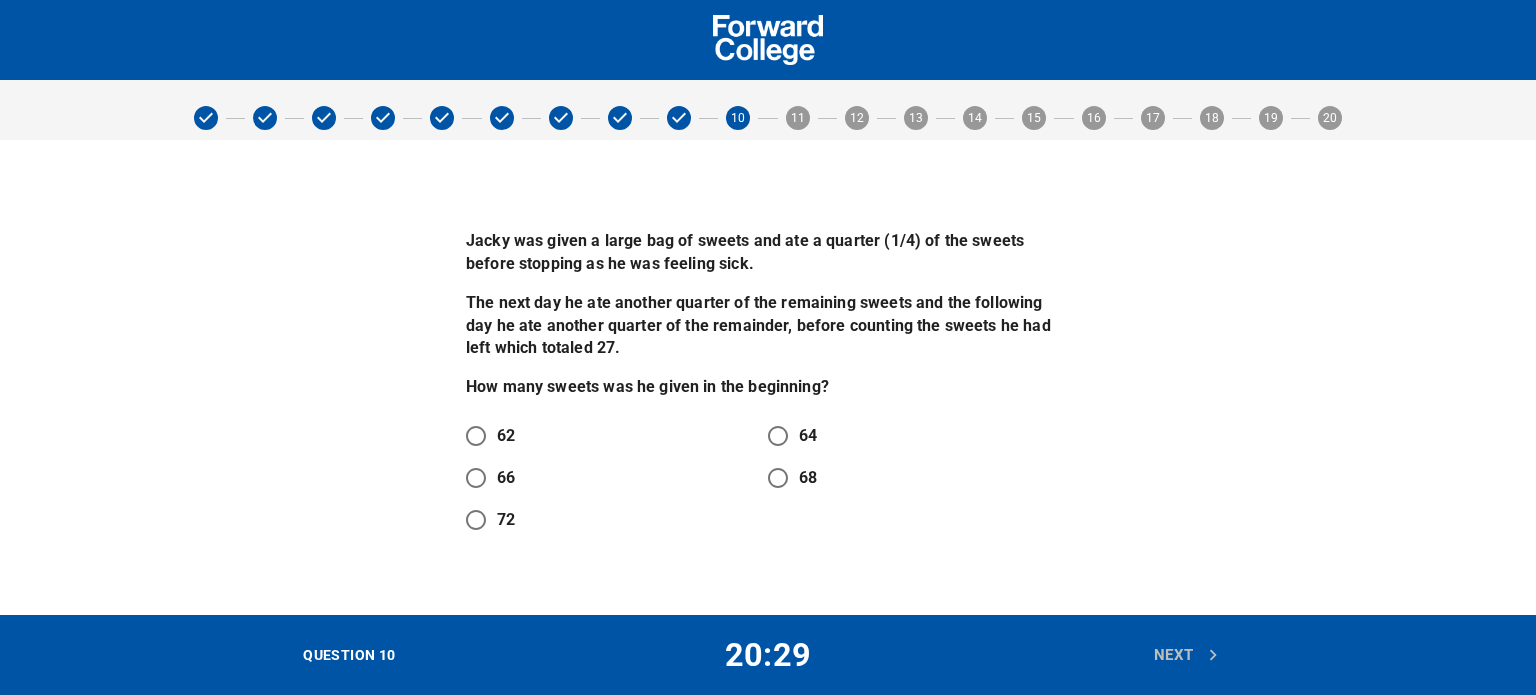 click on "72" at bounding box center (476, 520) 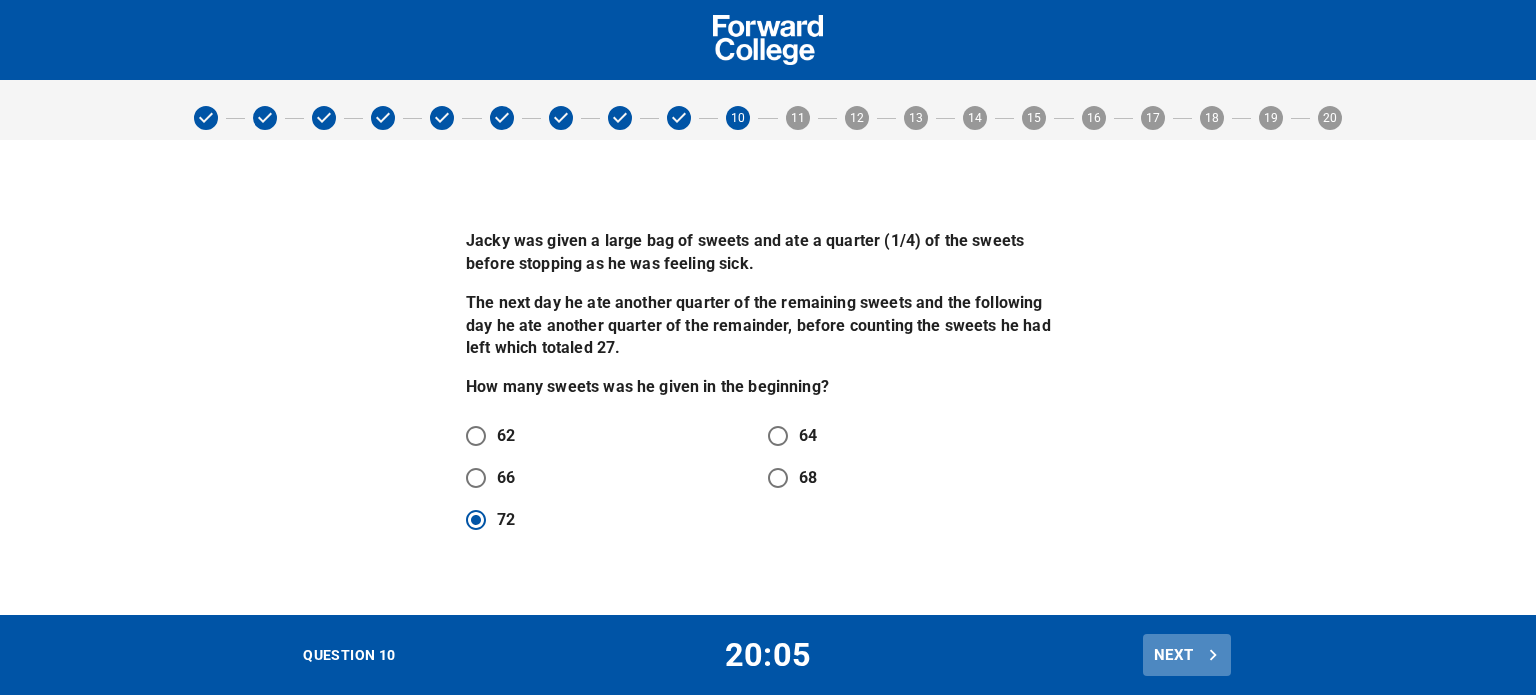 click 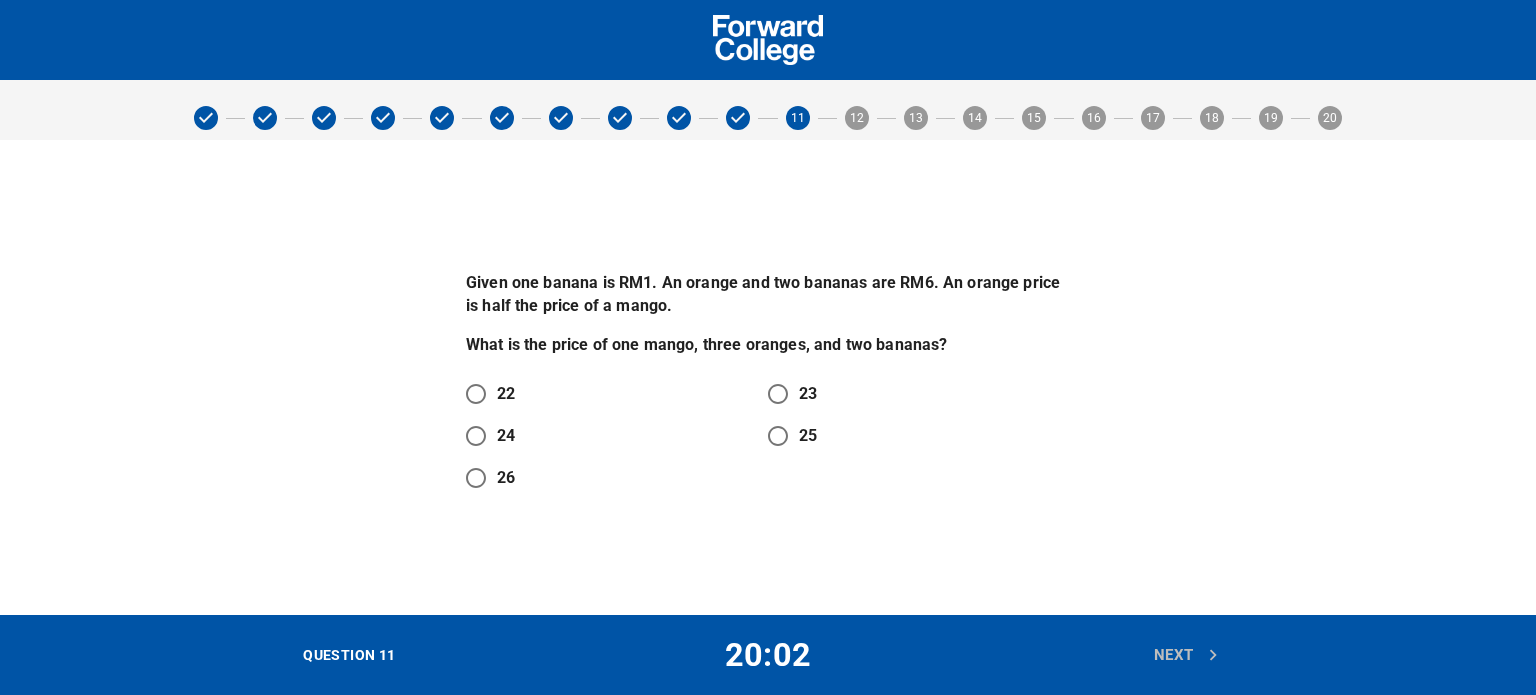 click on "11" at bounding box center [797, 118] 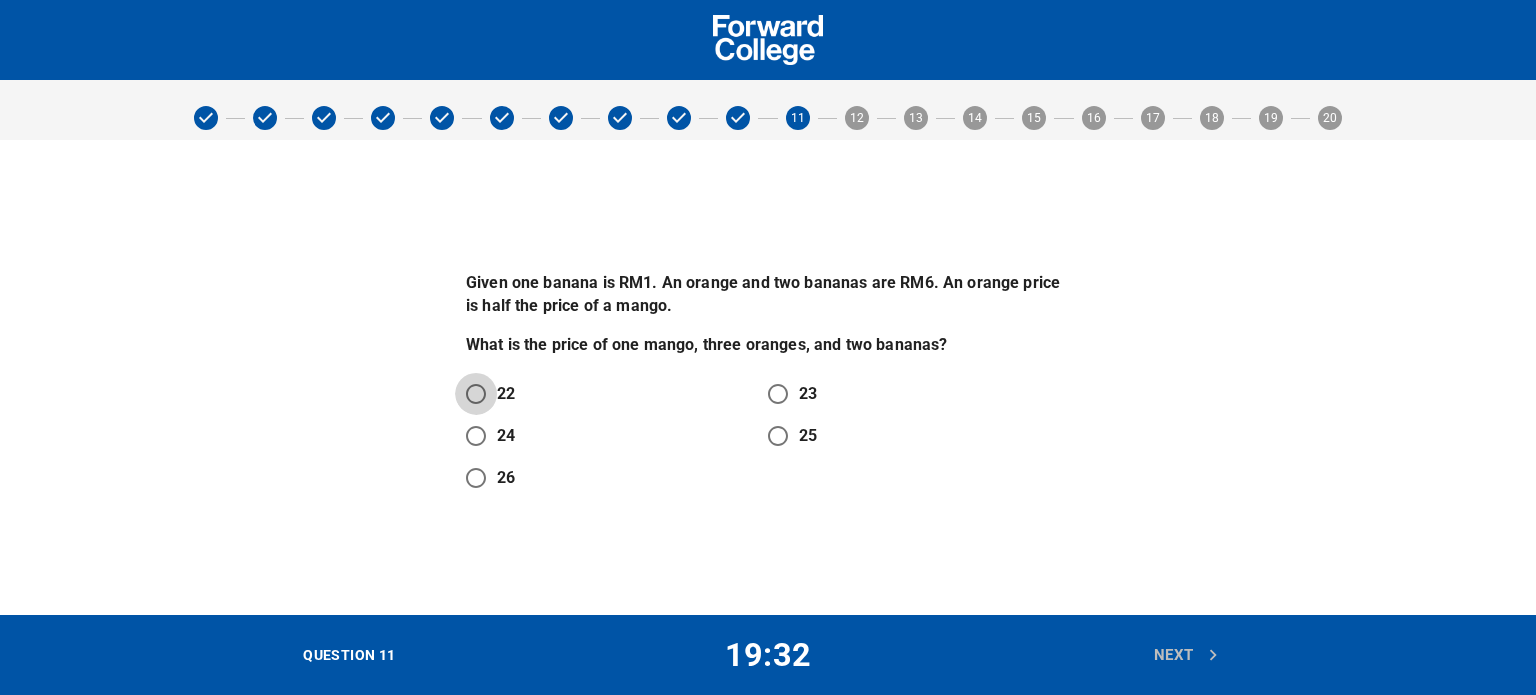 drag, startPoint x: 480, startPoint y: 389, endPoint x: 1316, endPoint y: 442, distance: 837.67834 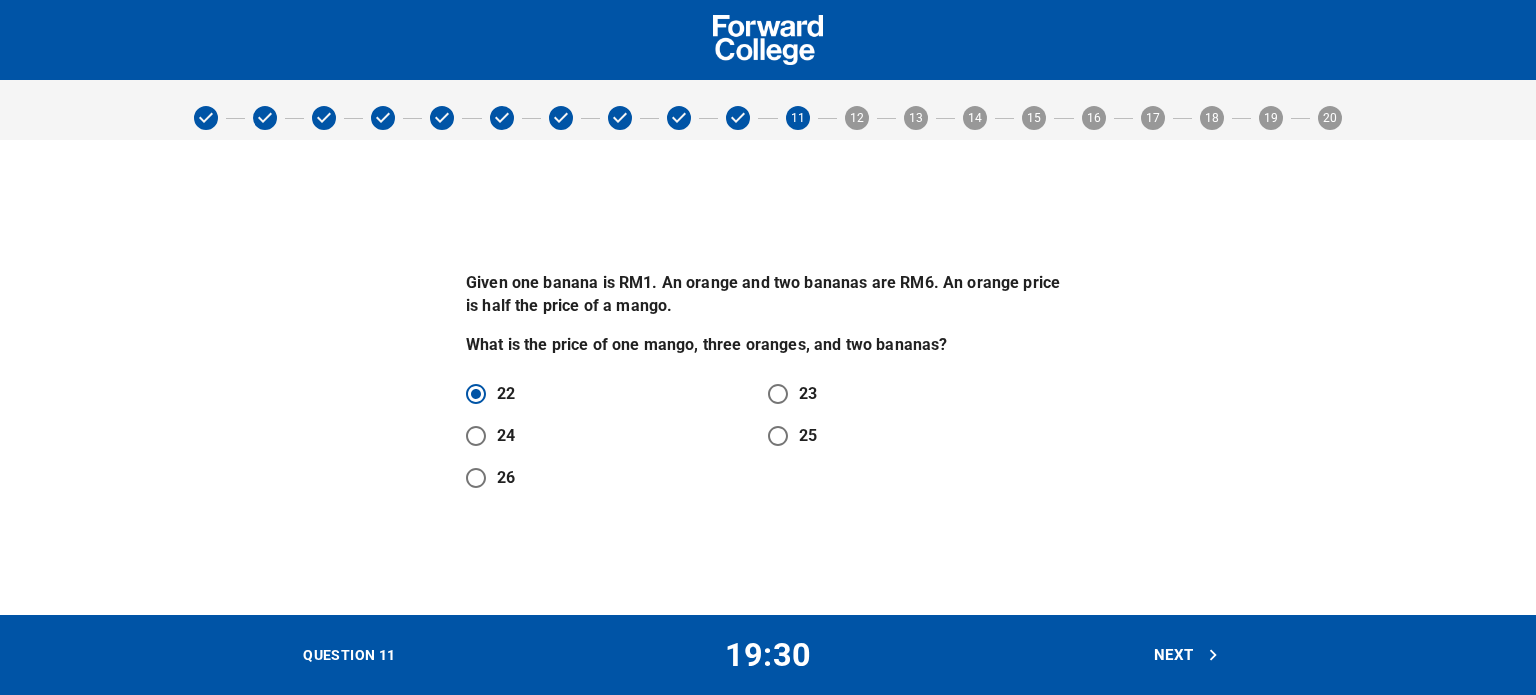 click on "Next" at bounding box center (1187, 655) 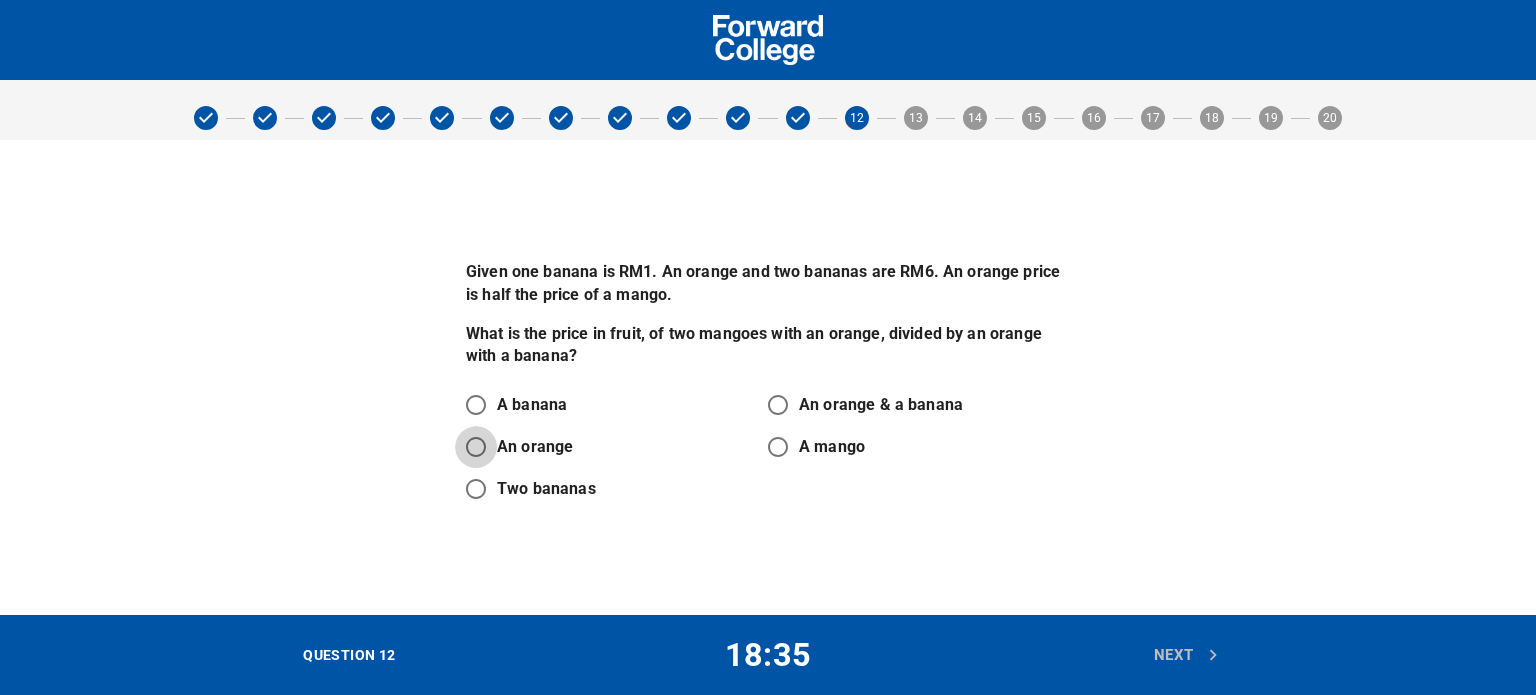click on "An orange" at bounding box center [476, 447] 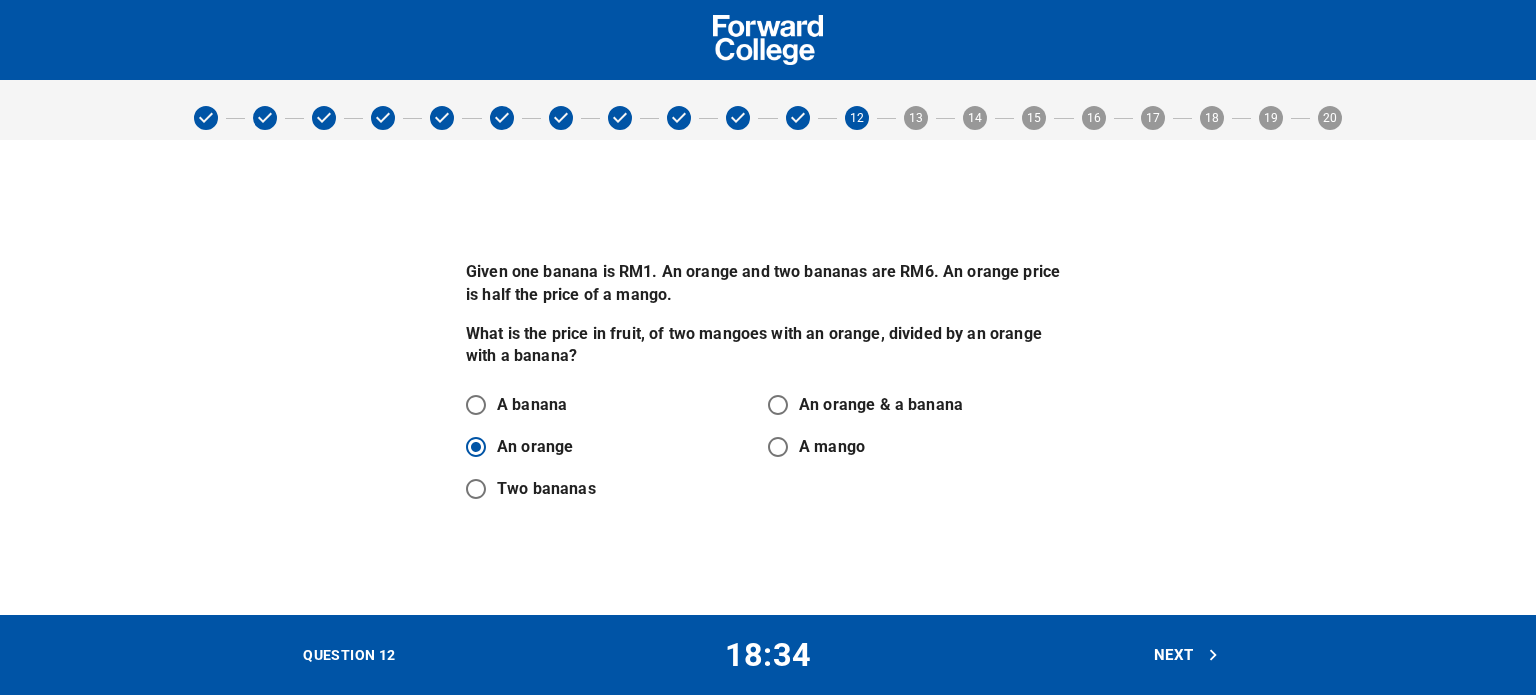 click on "Next" at bounding box center (1187, 655) 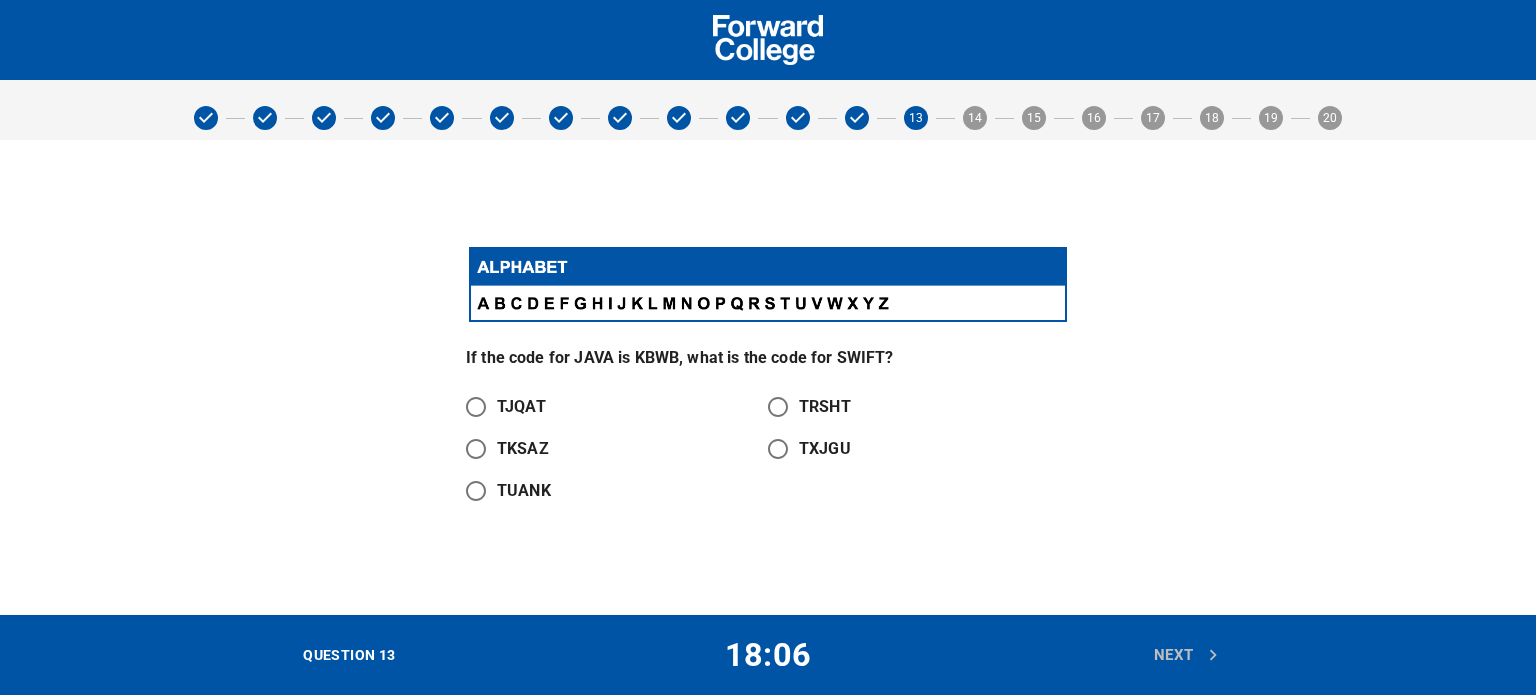 click on "TXJGU" at bounding box center [778, 449] 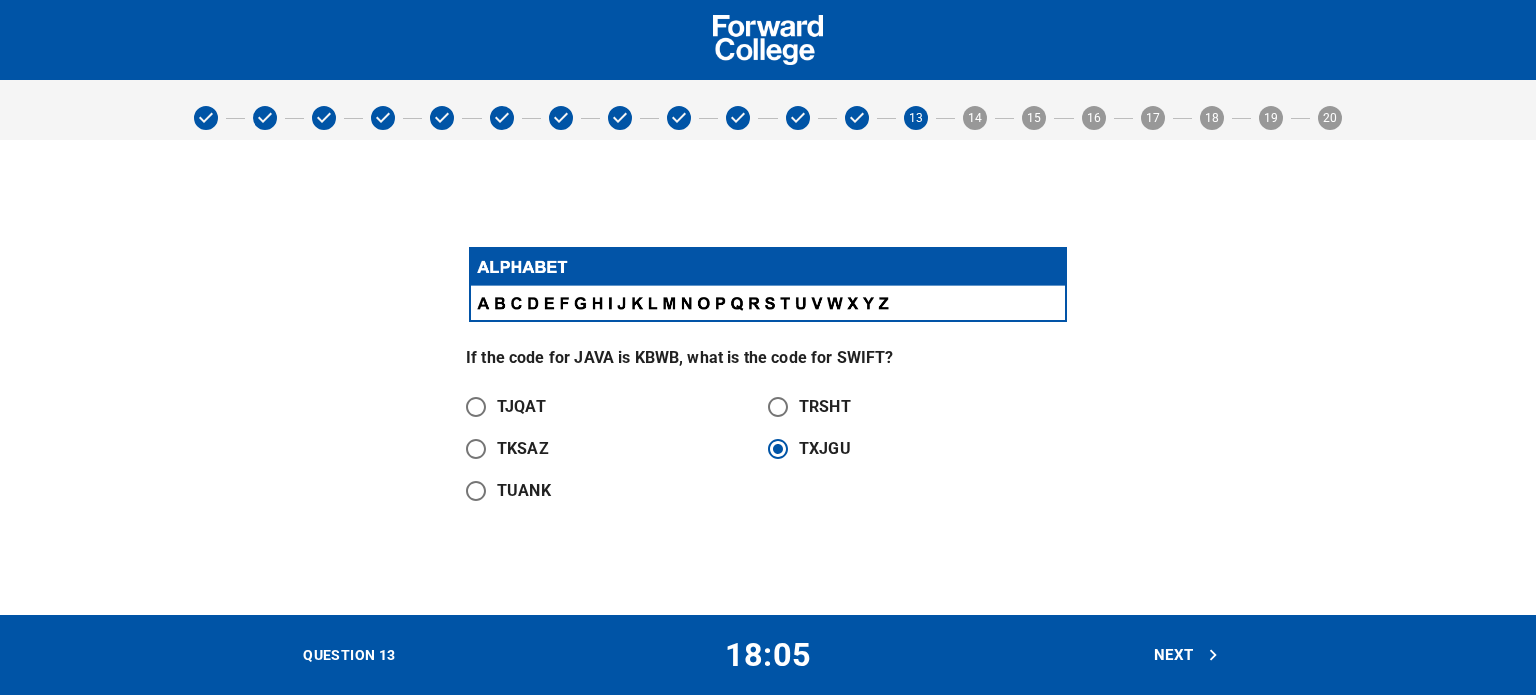 click on "Next" at bounding box center [1187, 655] 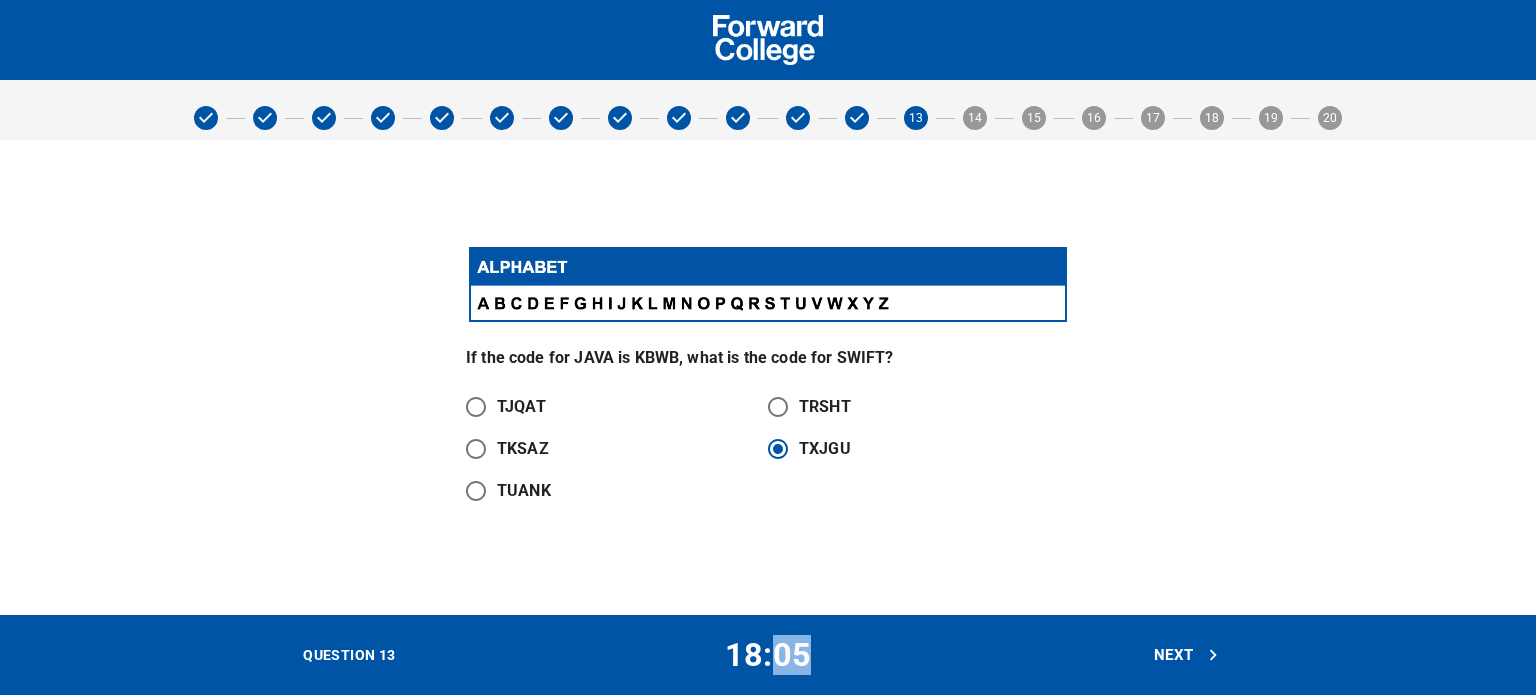 click on "Next" at bounding box center [1186, 655] 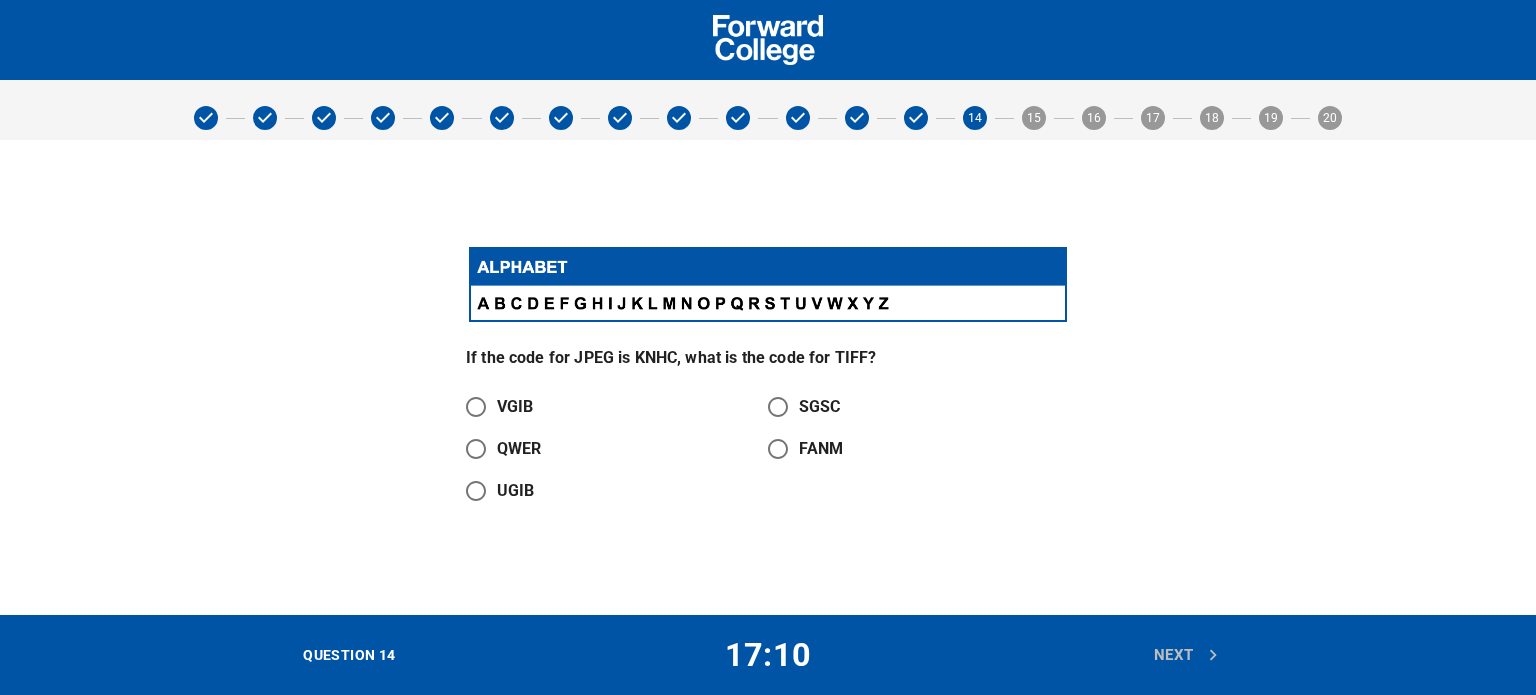 click on "UGIB" at bounding box center [476, 491] 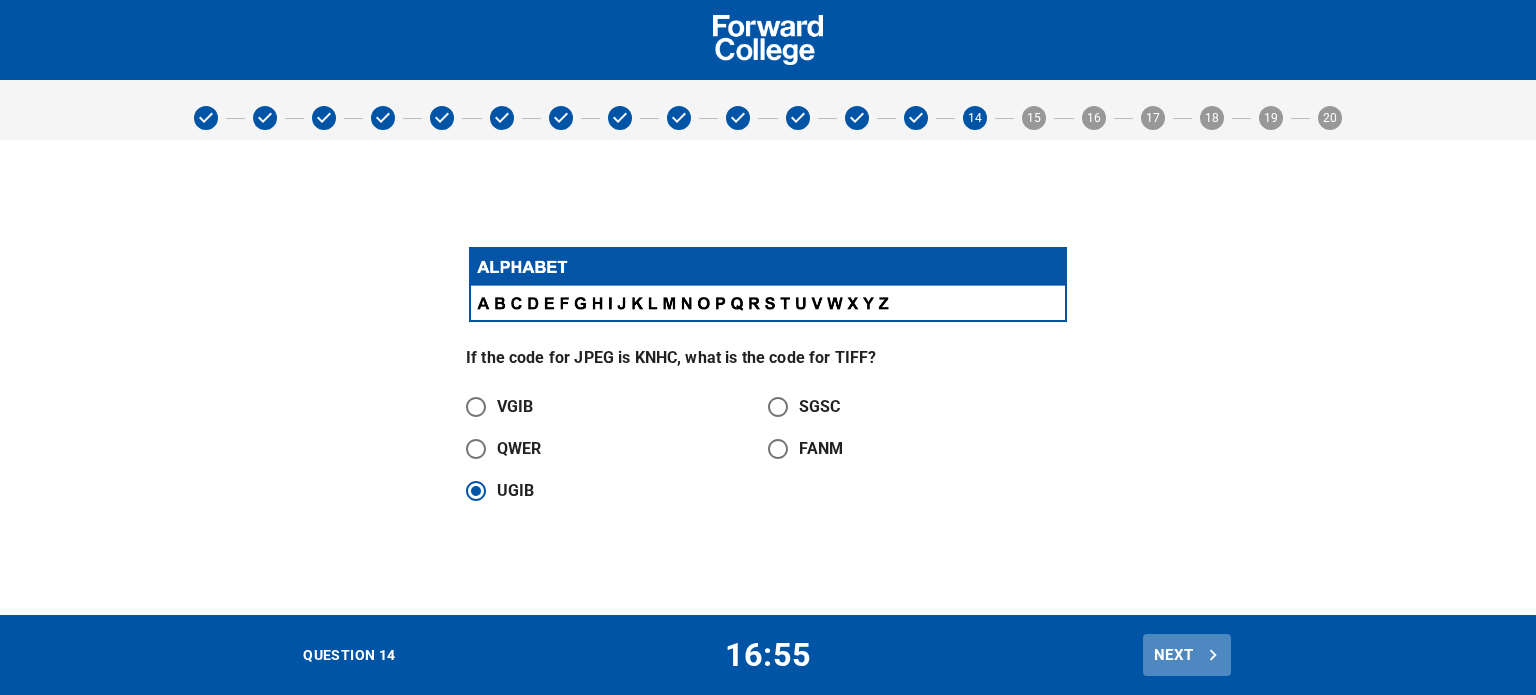 click on "Next" at bounding box center [1187, 655] 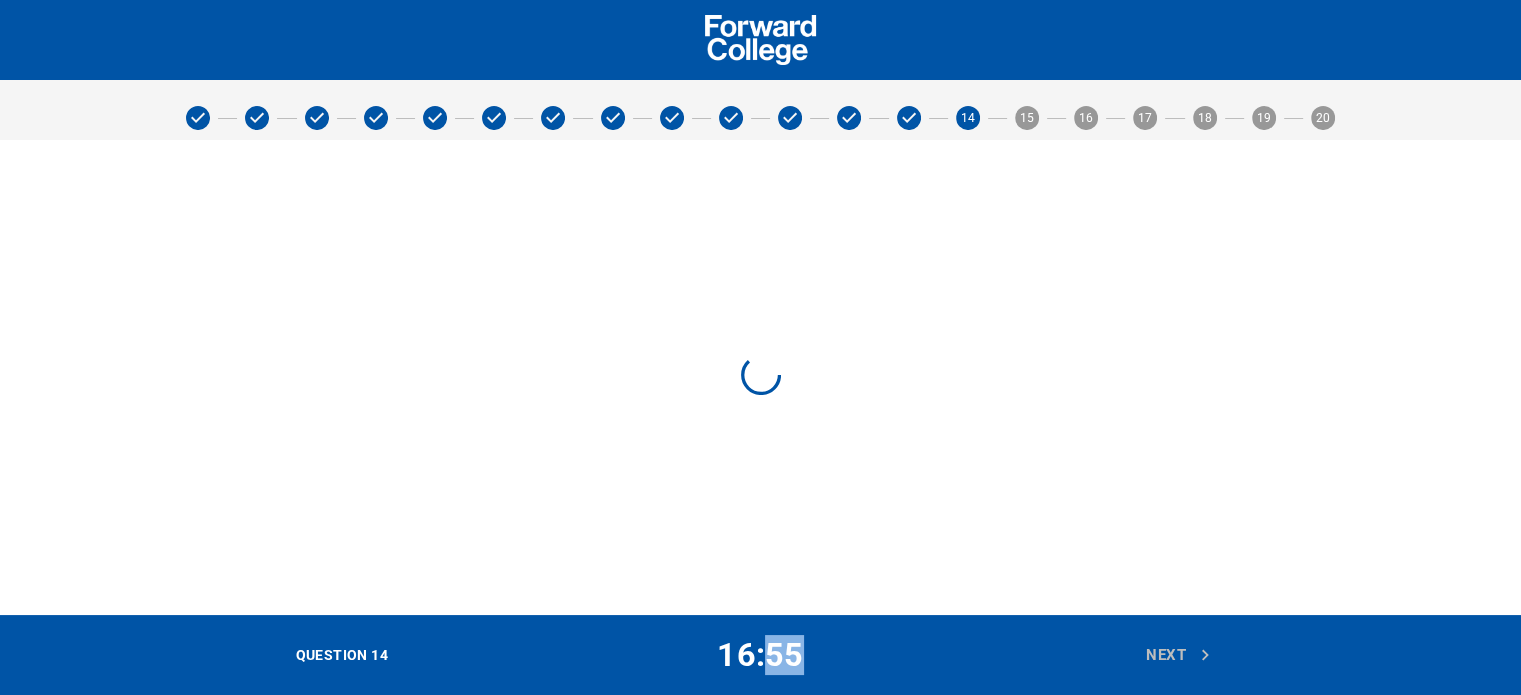 click on "Next" at bounding box center (1179, 655) 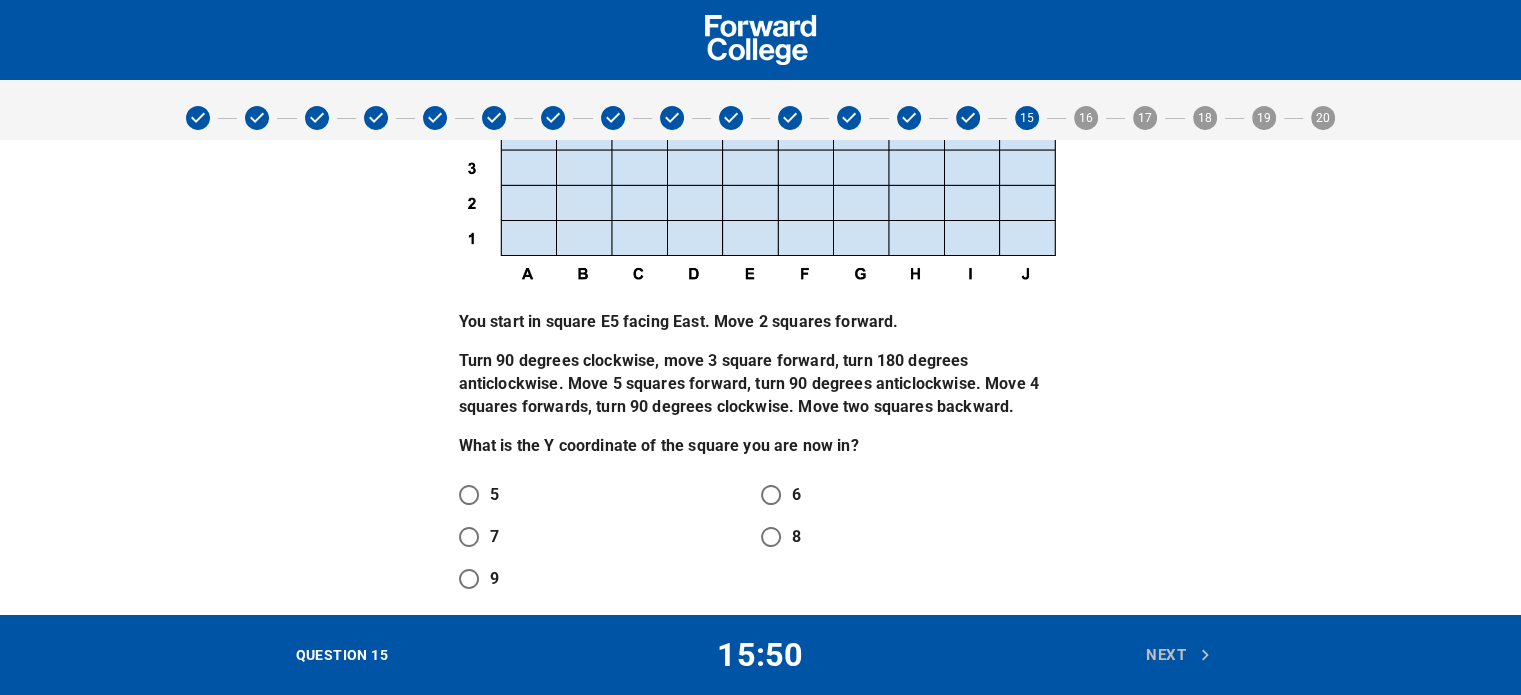 scroll, scrollTop: 268, scrollLeft: 0, axis: vertical 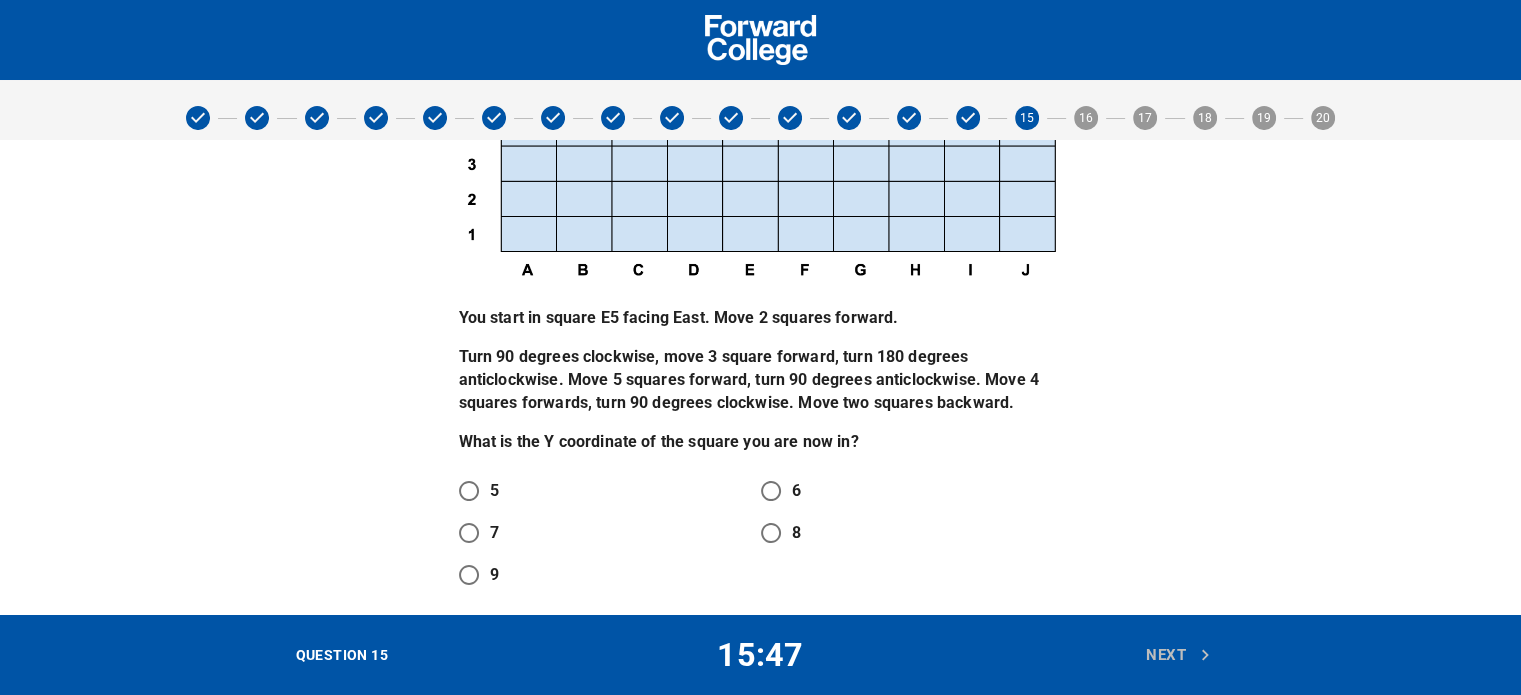 click on "5" at bounding box center (469, 491) 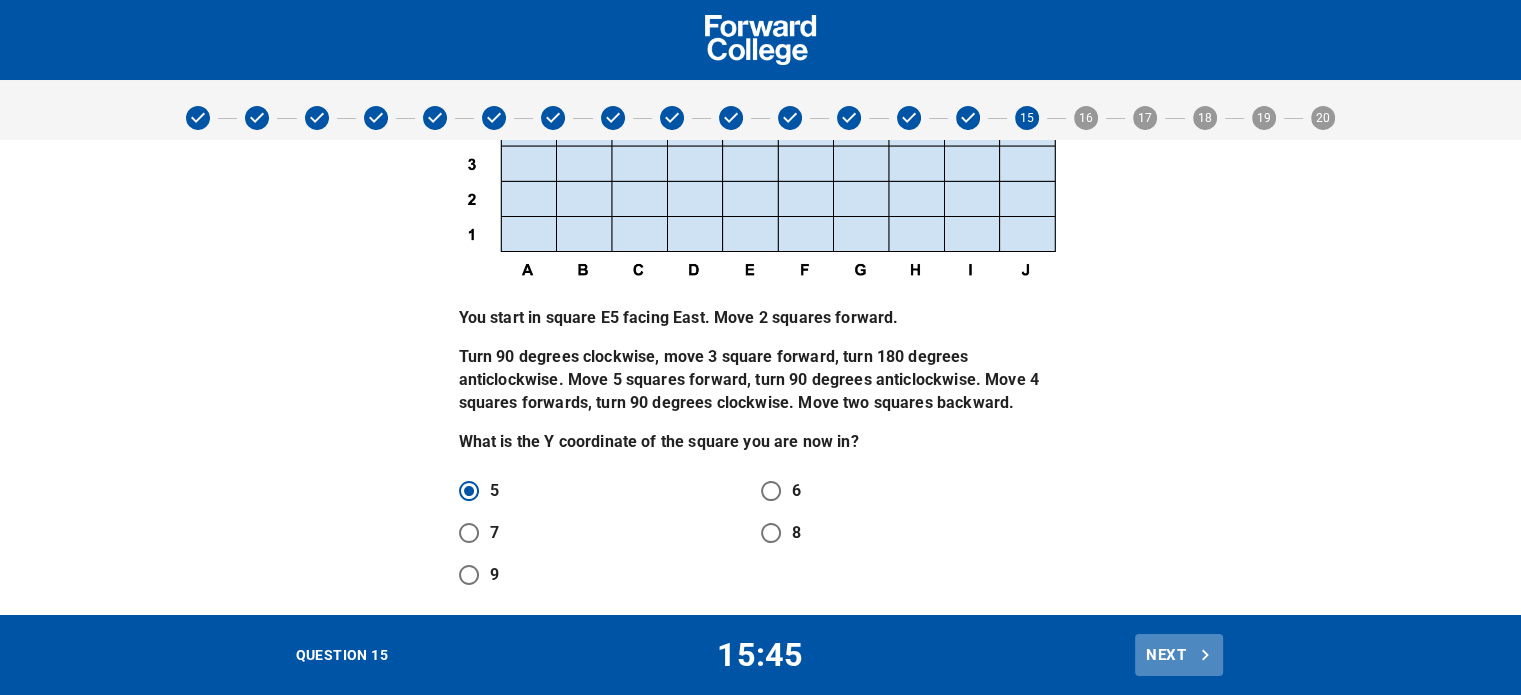 click 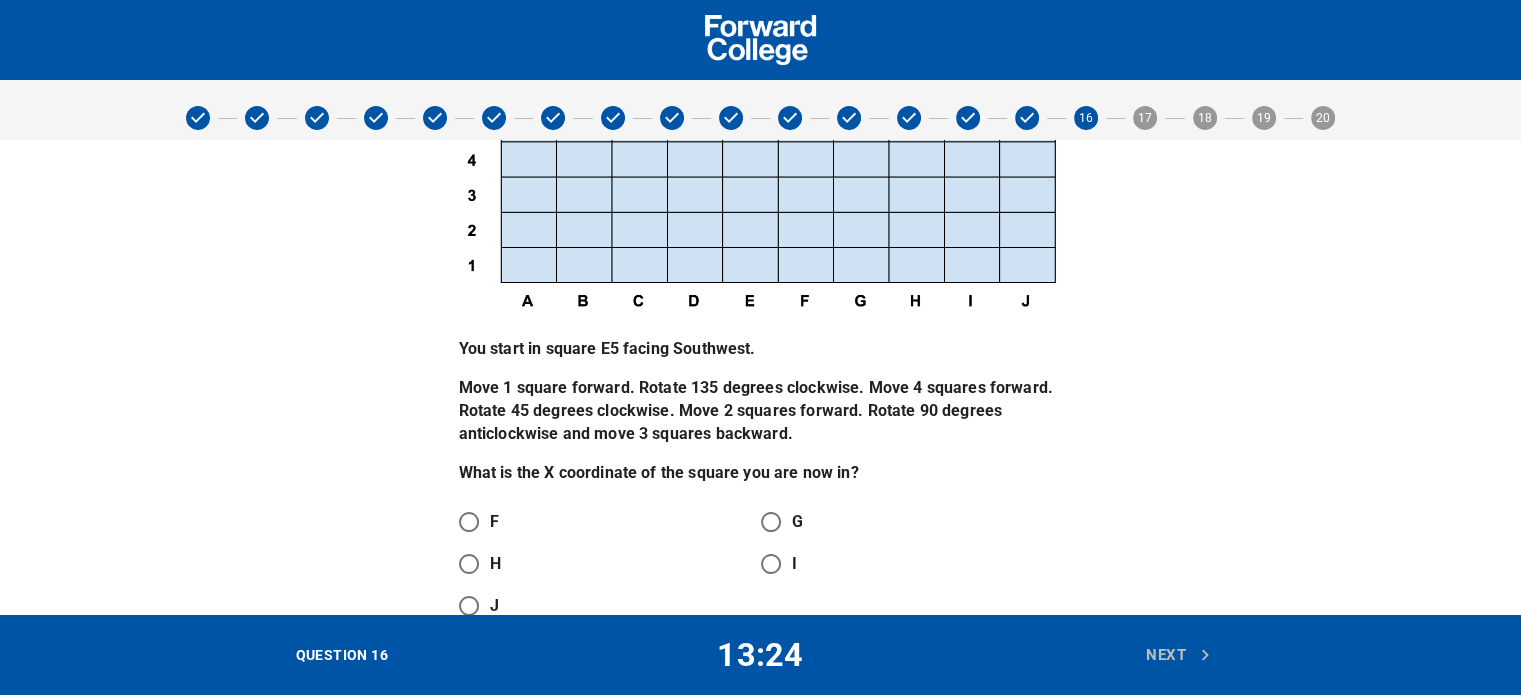scroll, scrollTop: 268, scrollLeft: 0, axis: vertical 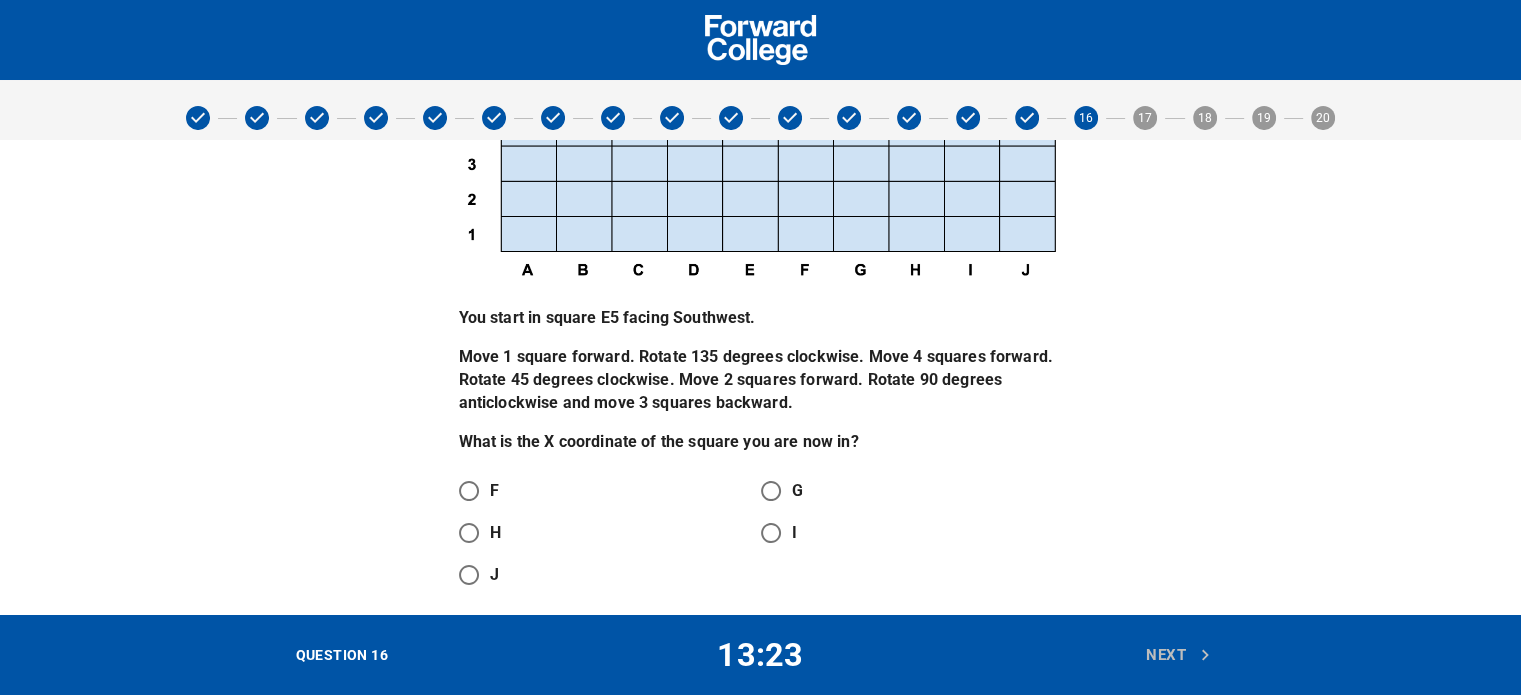 click on "I" at bounding box center (771, 533) 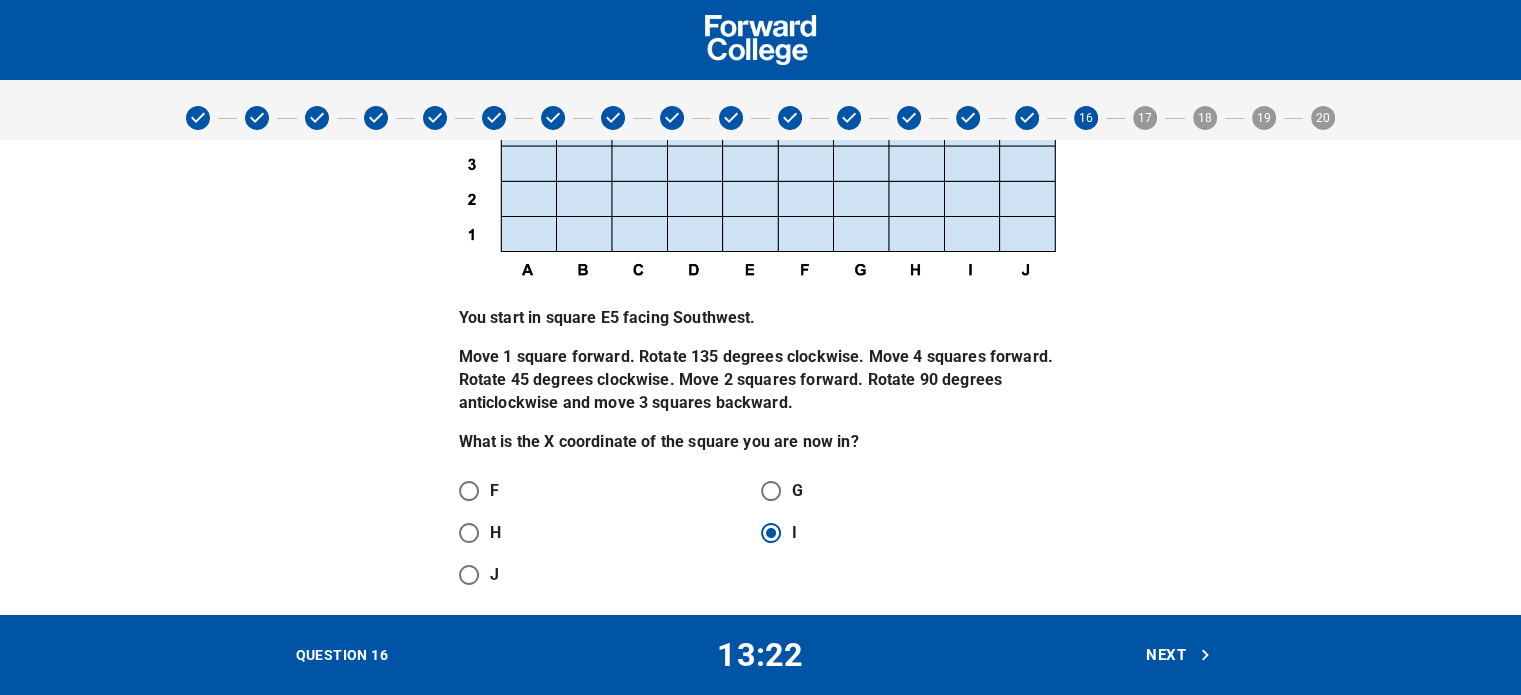 click 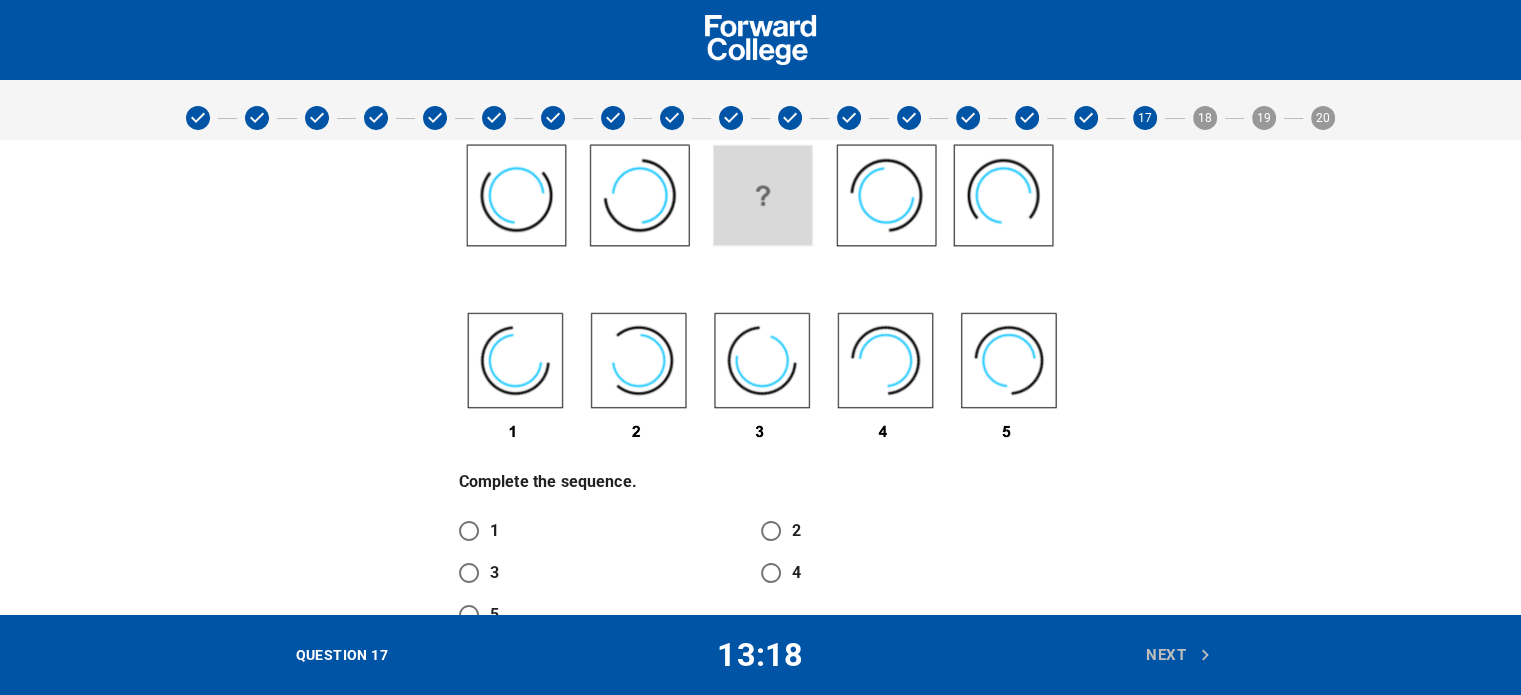 scroll, scrollTop: 0, scrollLeft: 0, axis: both 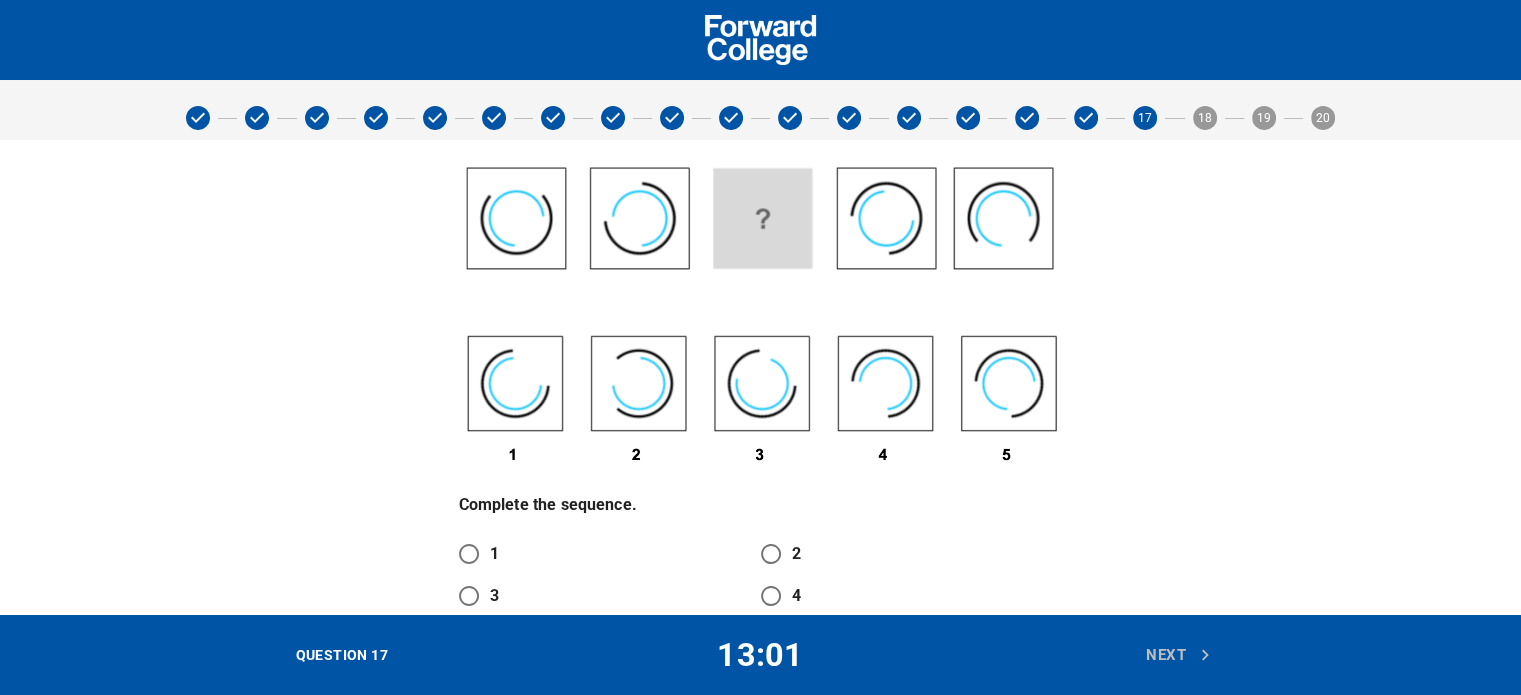 click at bounding box center [761, 316] 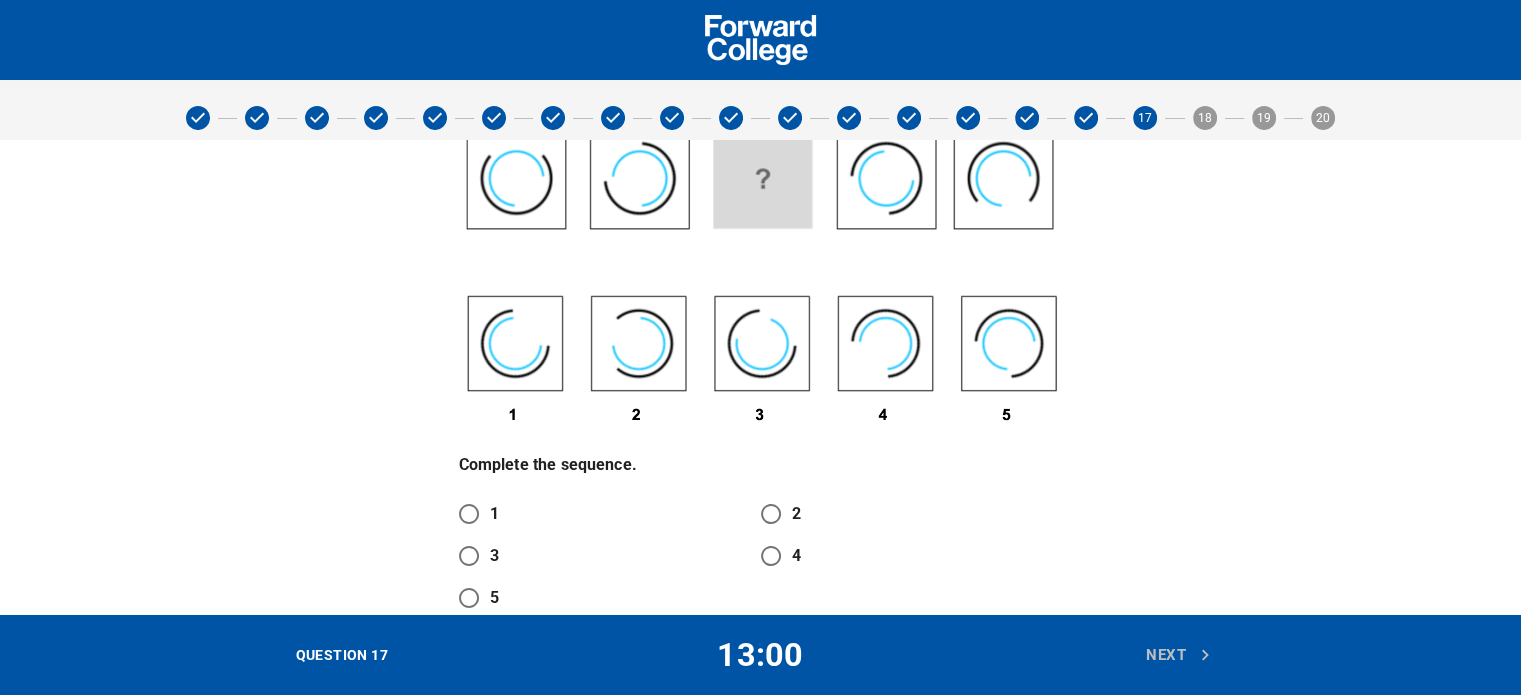 scroll, scrollTop: 64, scrollLeft: 0, axis: vertical 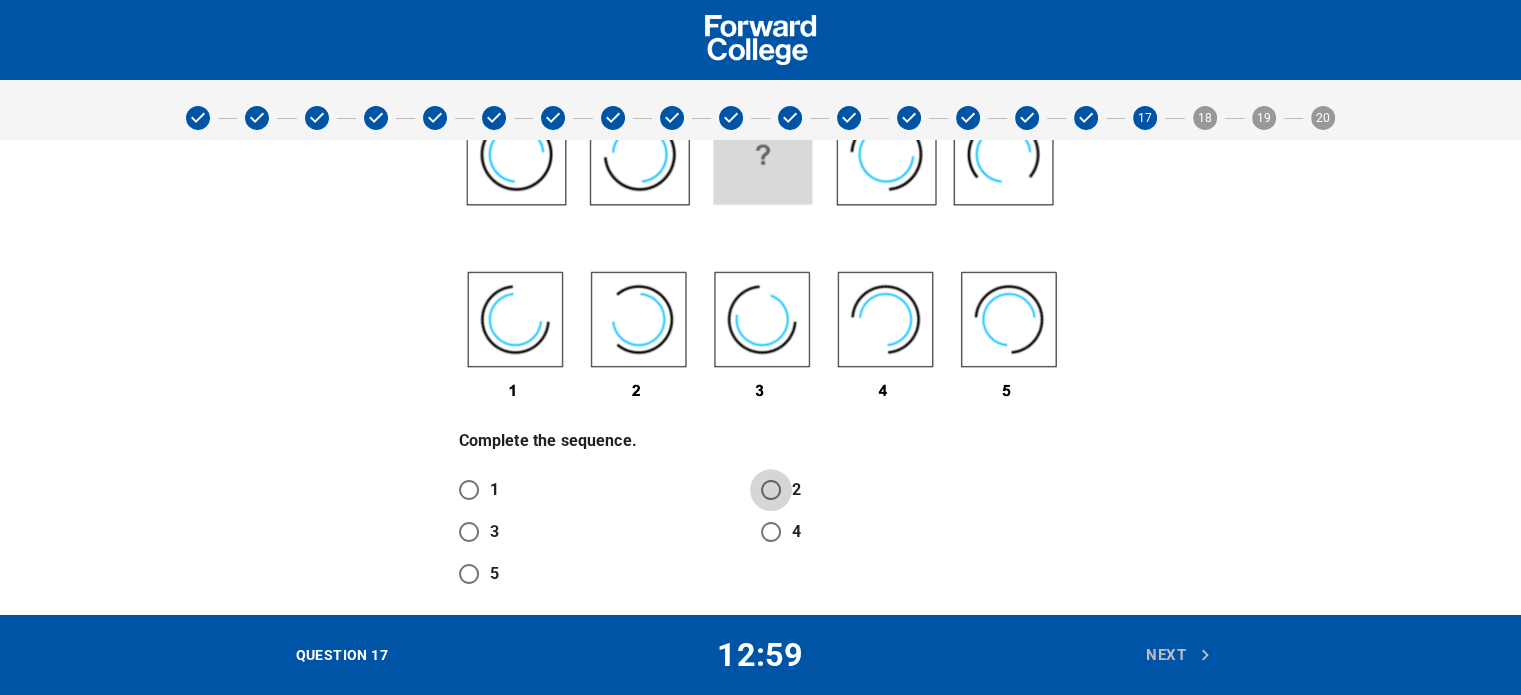 click on "2" at bounding box center (771, 490) 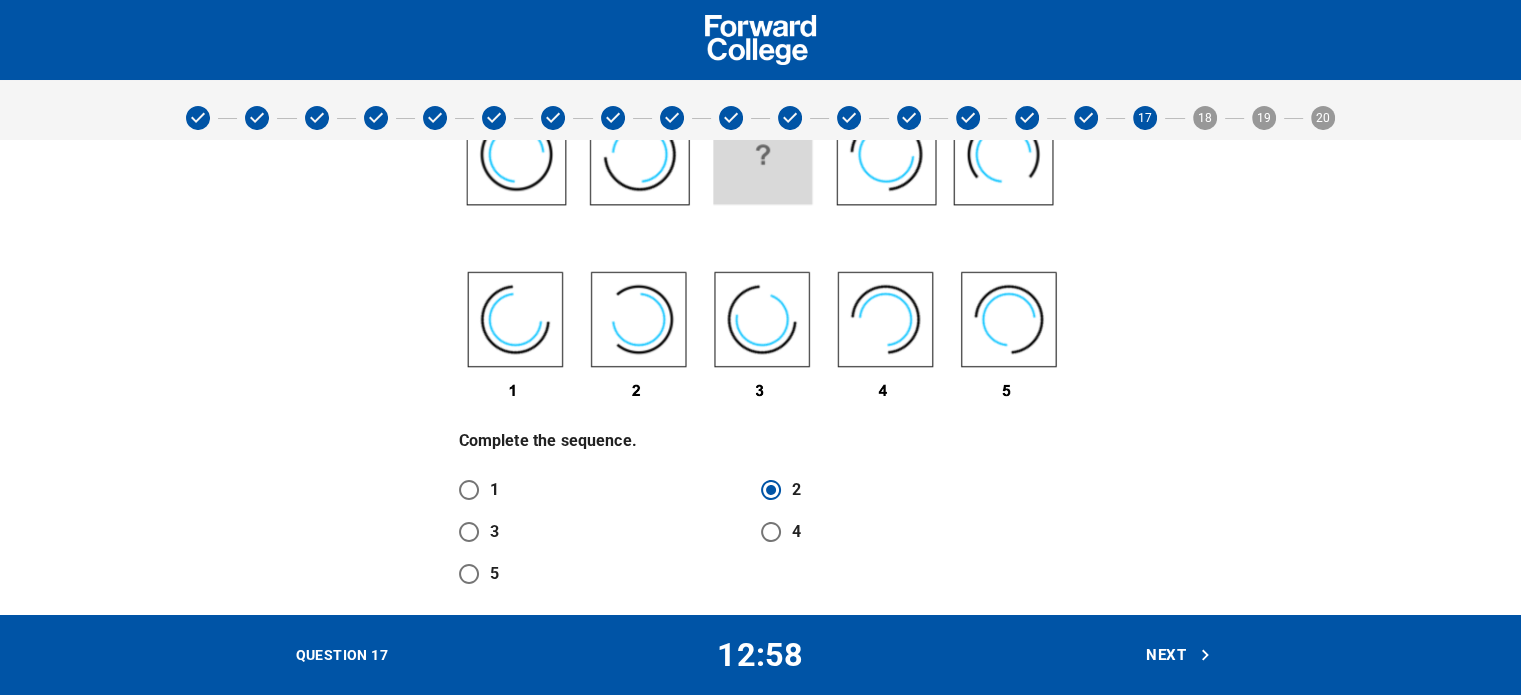 click on "Next" at bounding box center [1179, 655] 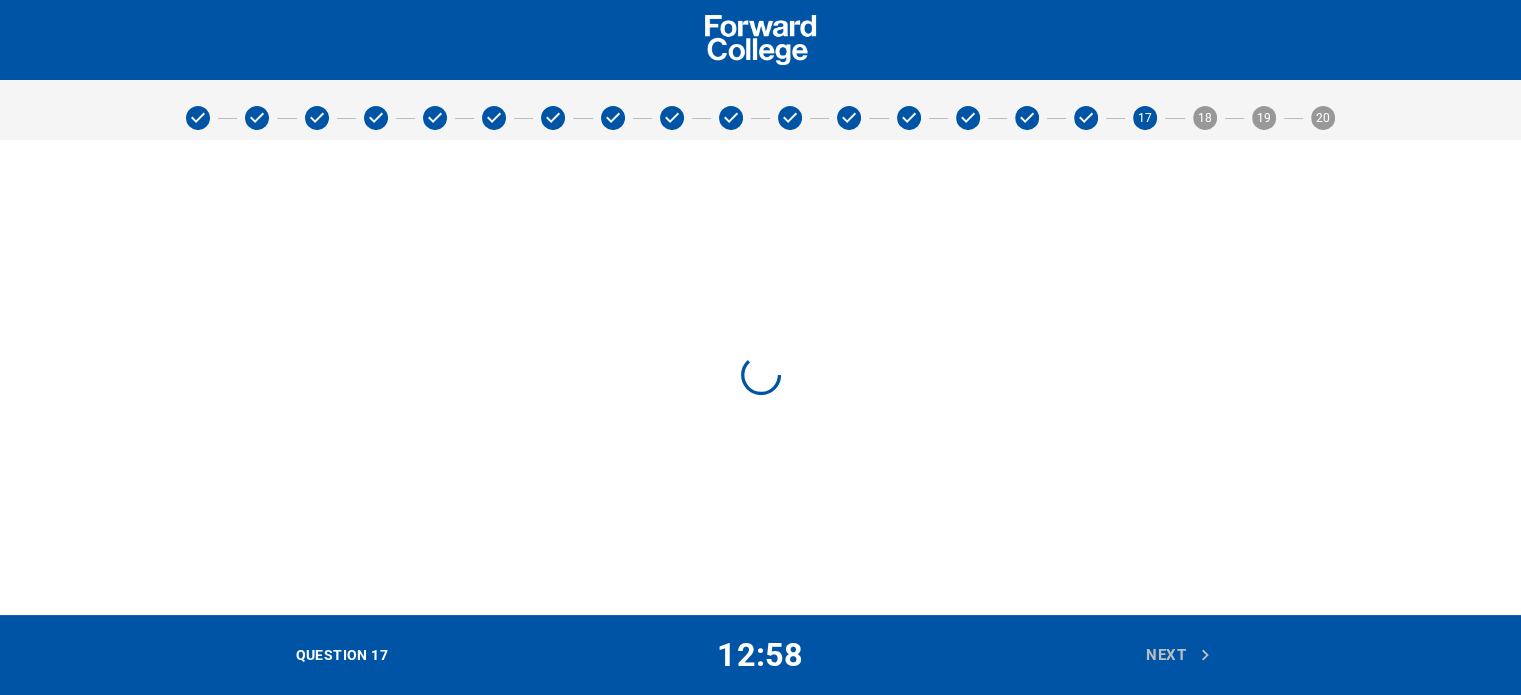 scroll, scrollTop: 0, scrollLeft: 0, axis: both 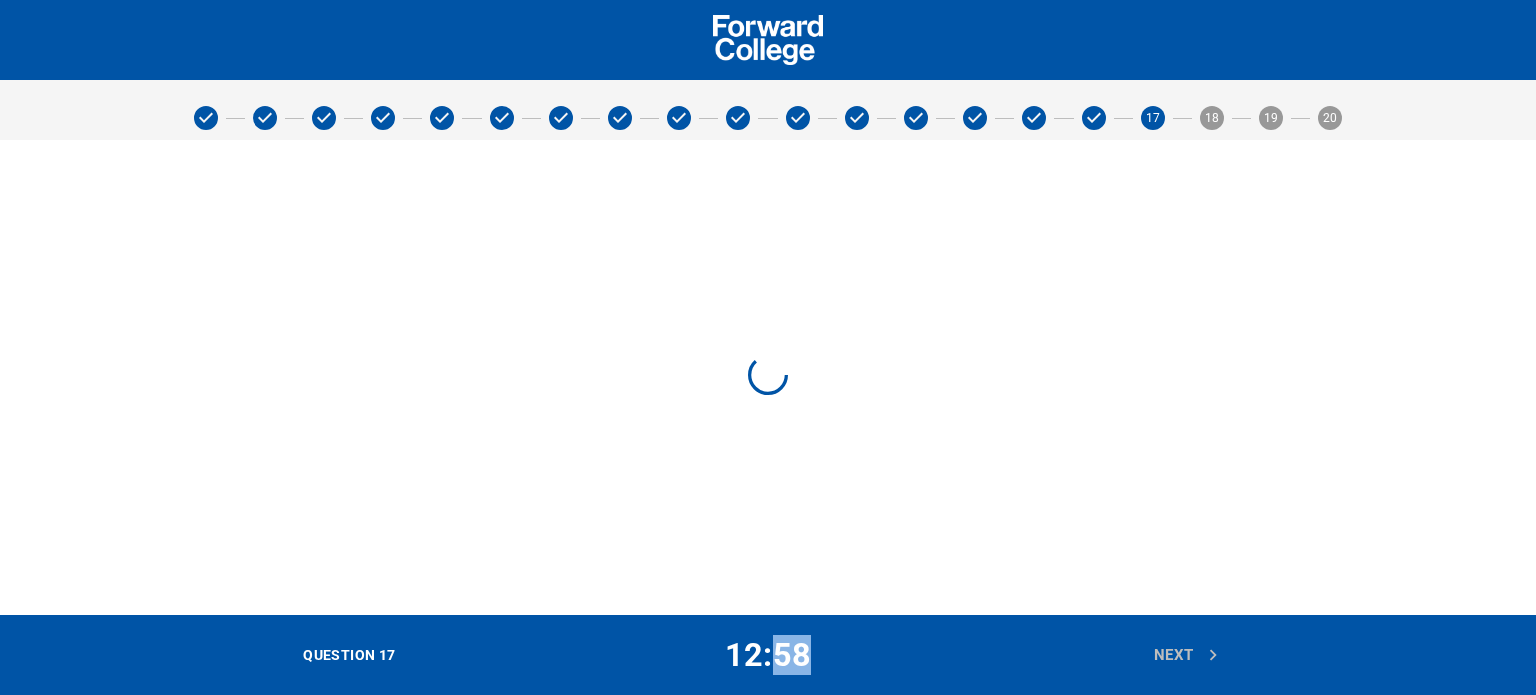click on "Next" at bounding box center (1186, 655) 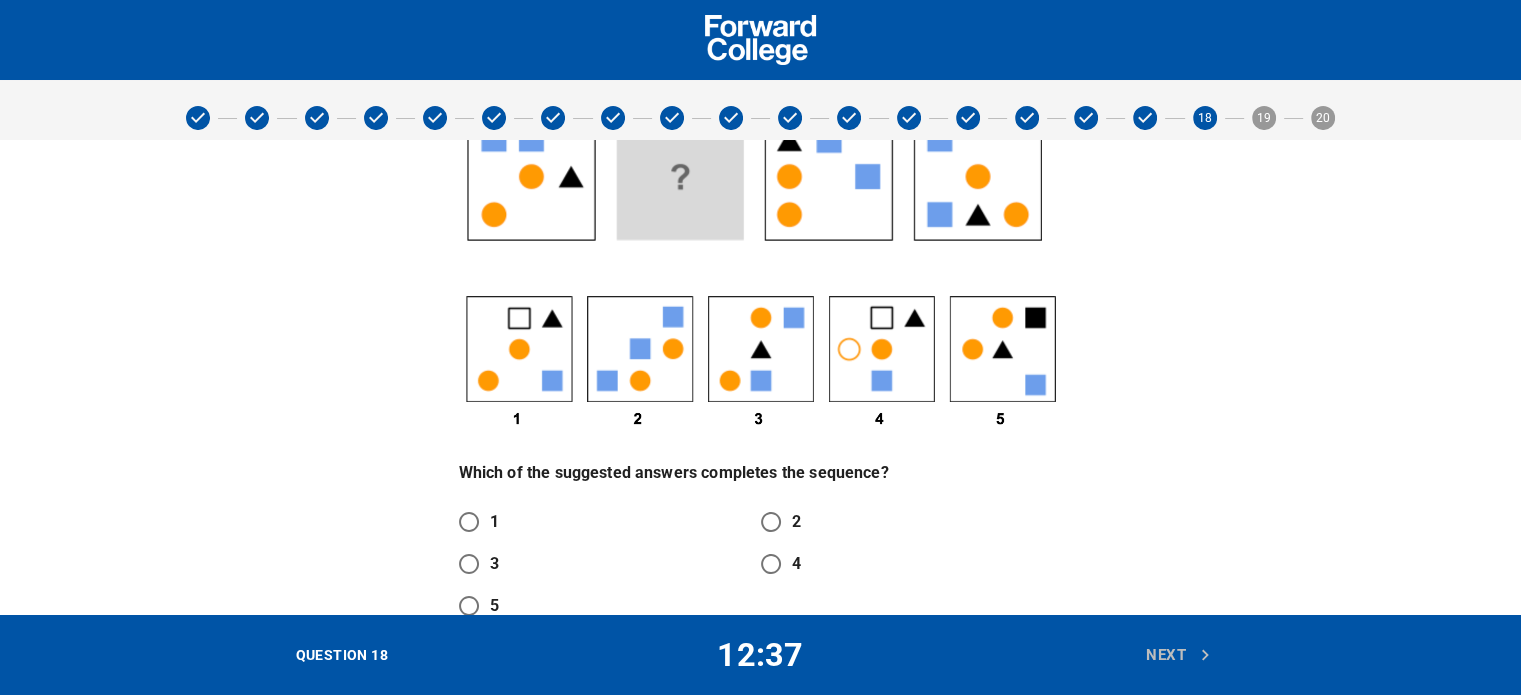 scroll, scrollTop: 89, scrollLeft: 0, axis: vertical 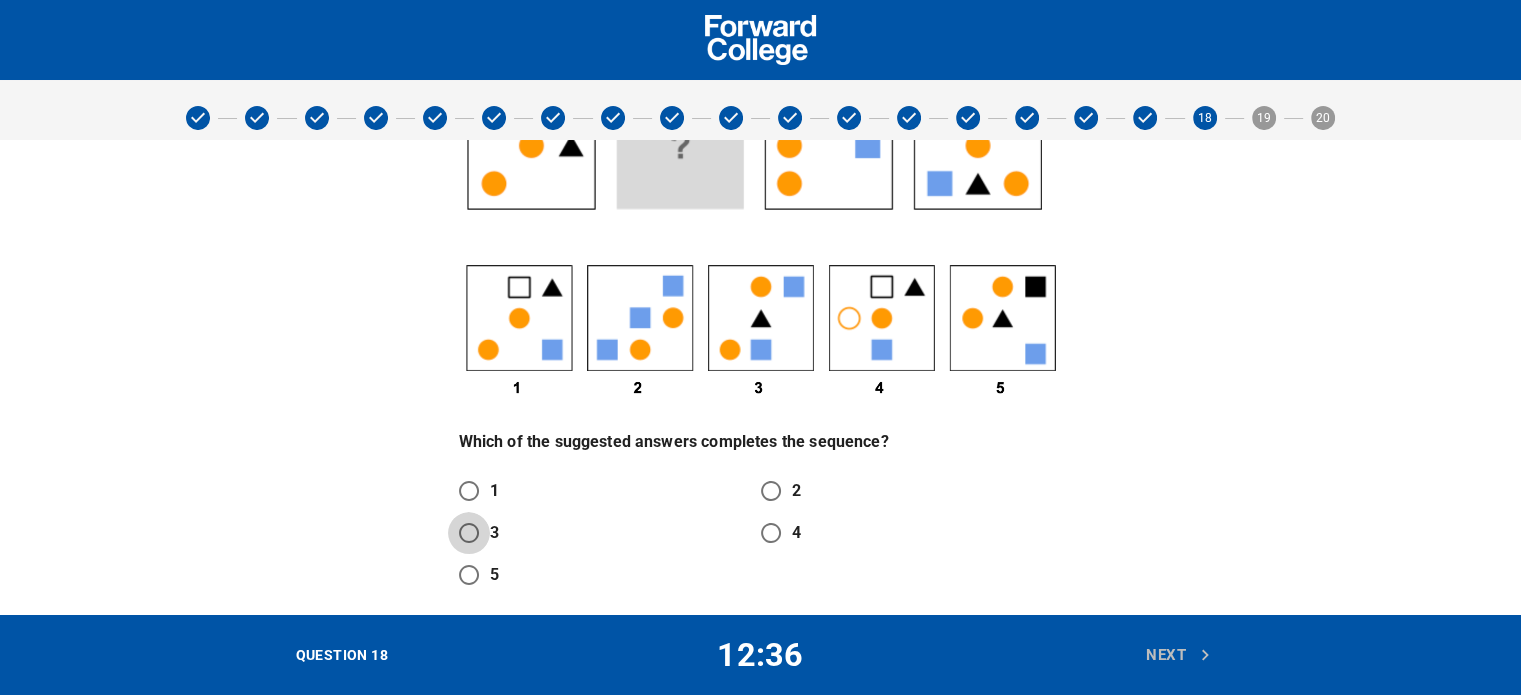 click on "3" at bounding box center (469, 533) 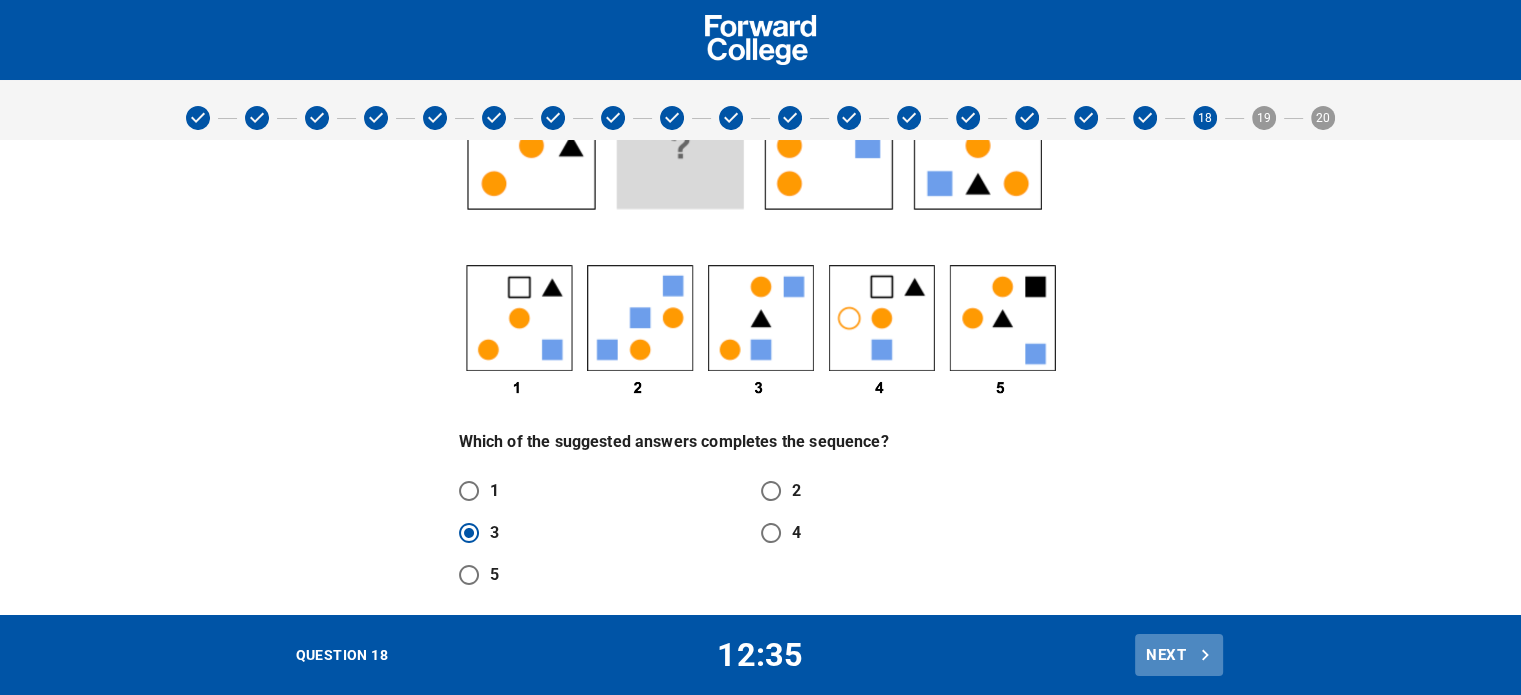click 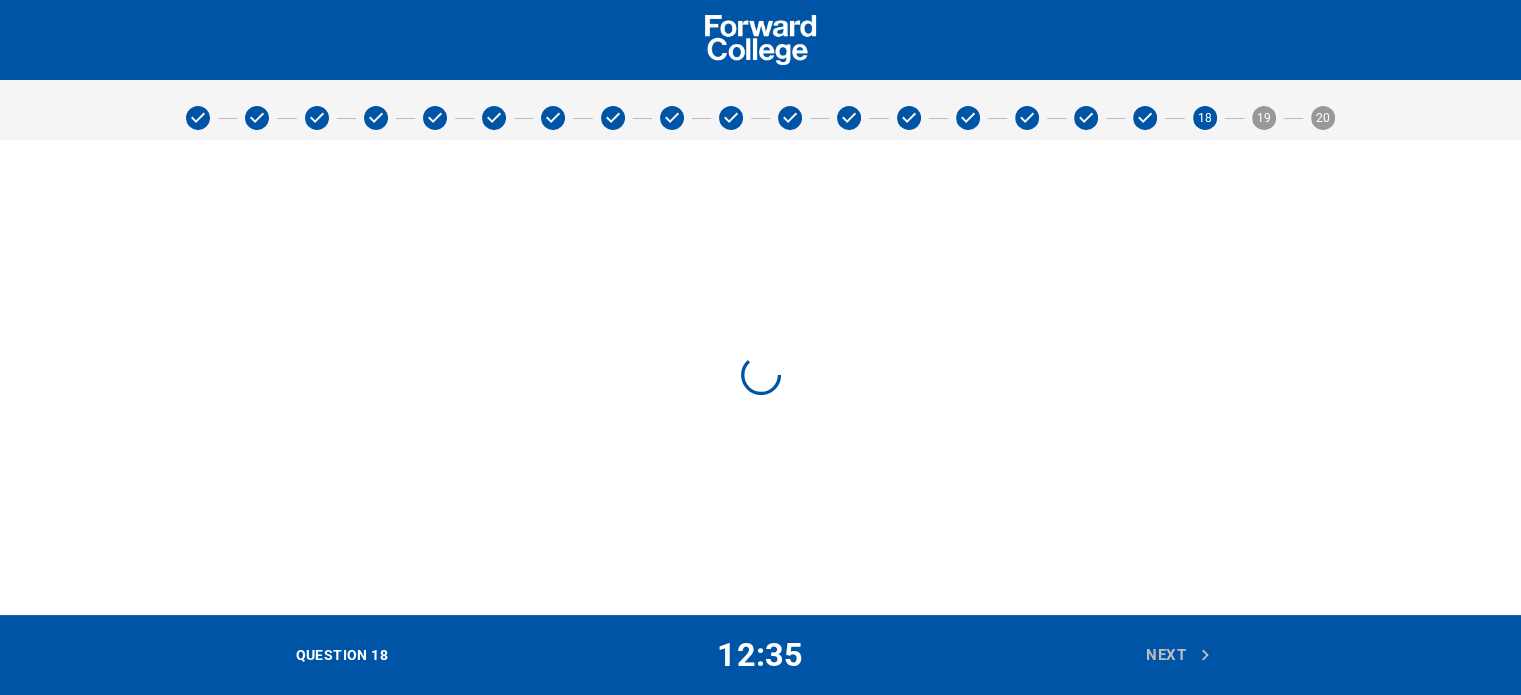 scroll, scrollTop: 0, scrollLeft: 0, axis: both 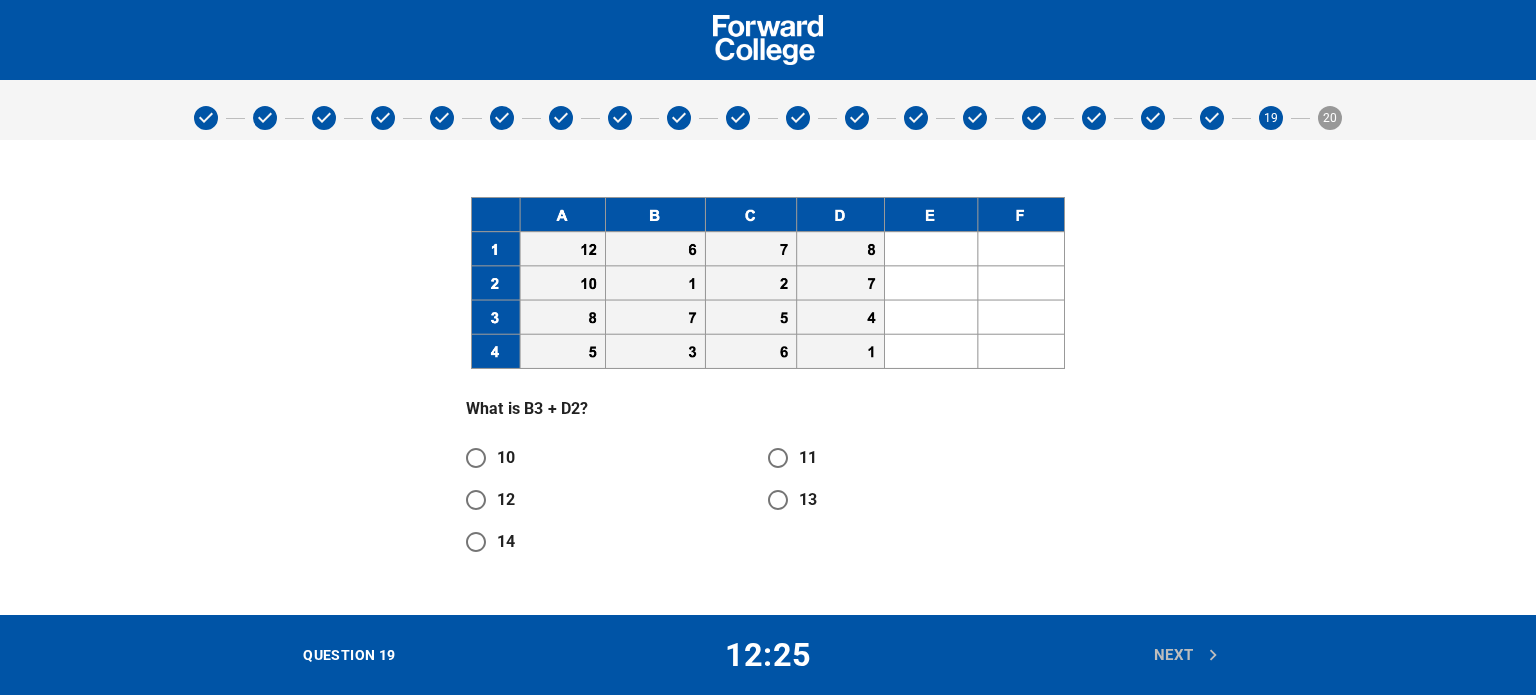 click on "14" at bounding box center (476, 542) 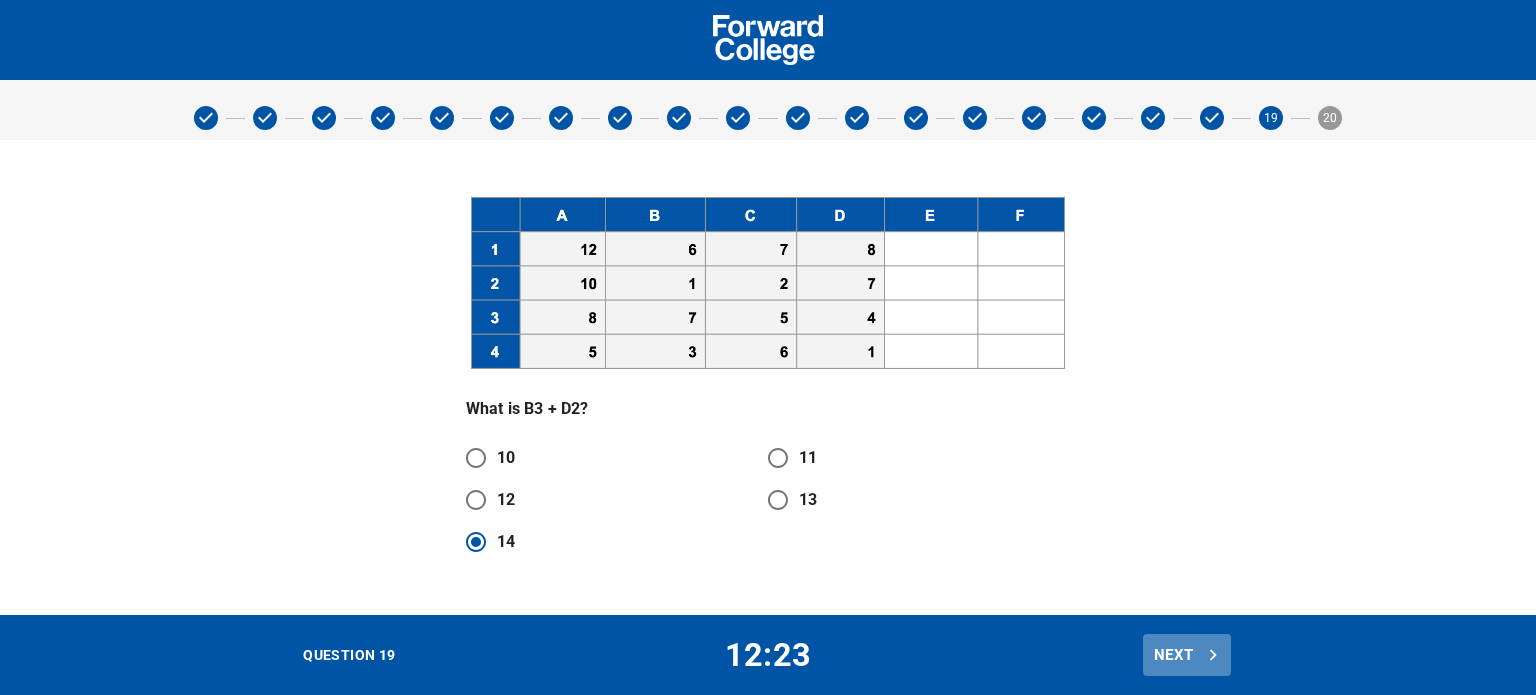click 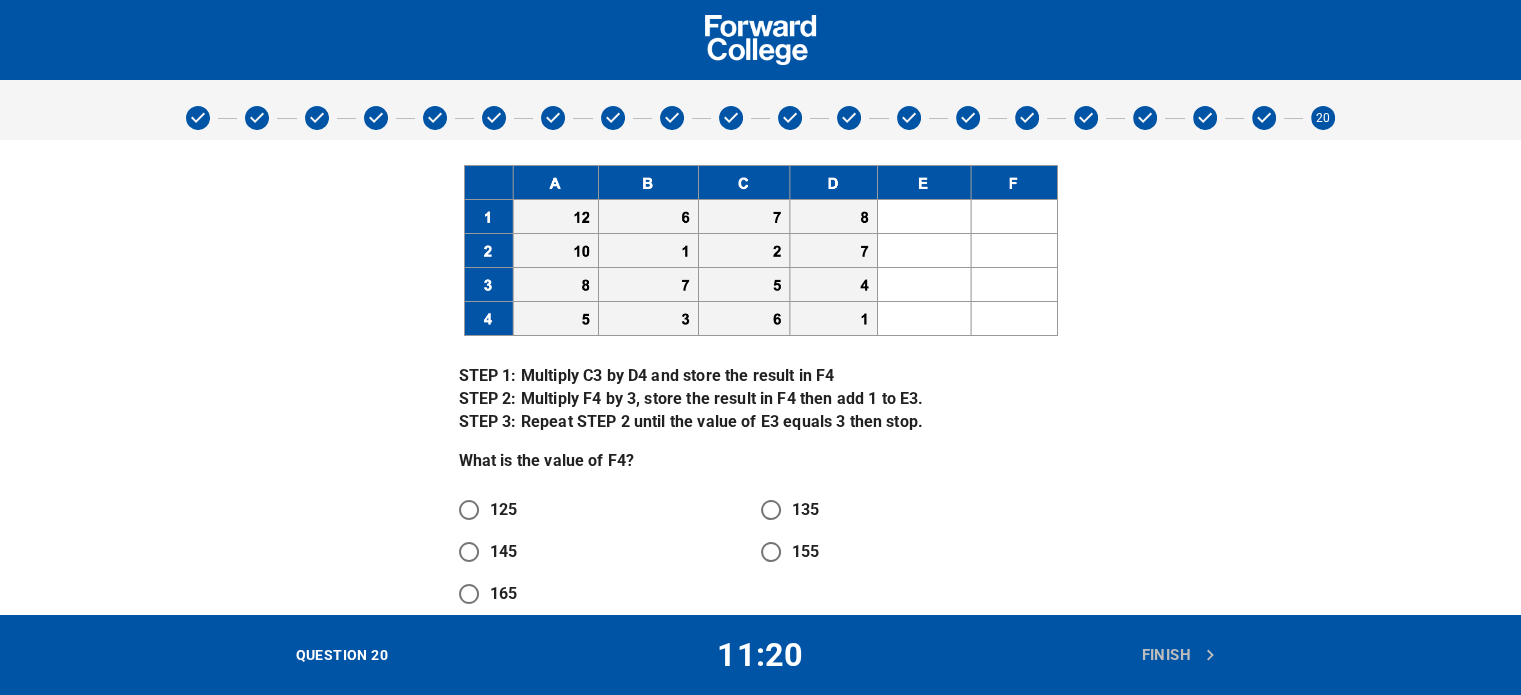 click on "135" at bounding box center (771, 510) 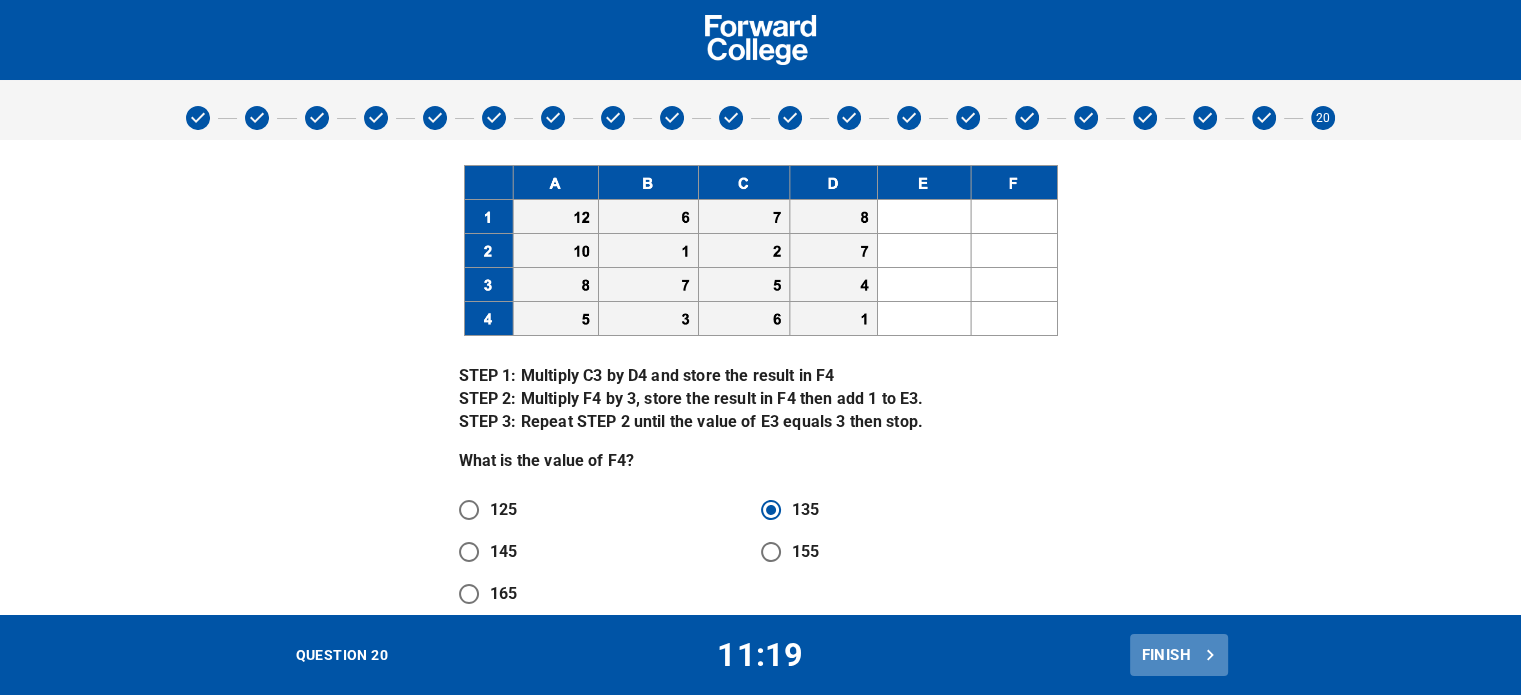 click on "Finish" at bounding box center (1179, 655) 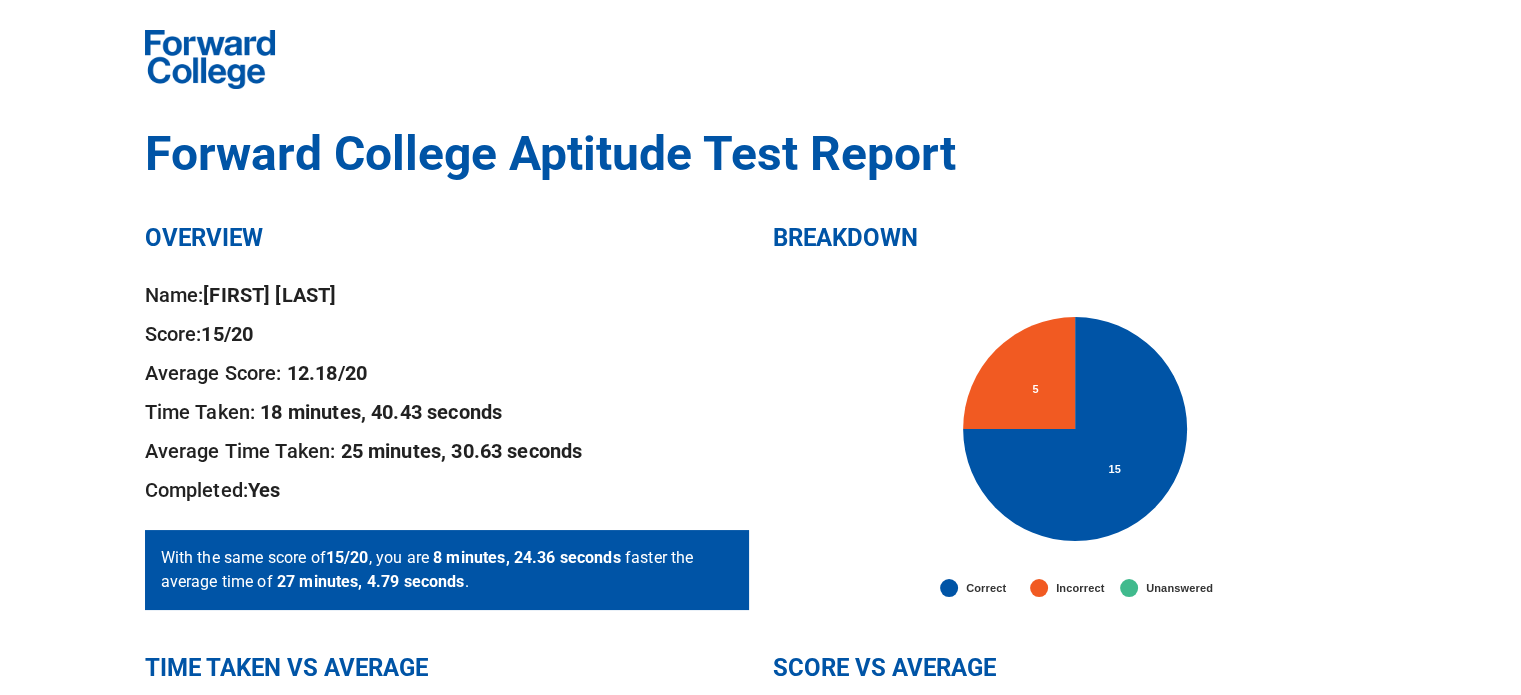 scroll, scrollTop: 0, scrollLeft: 0, axis: both 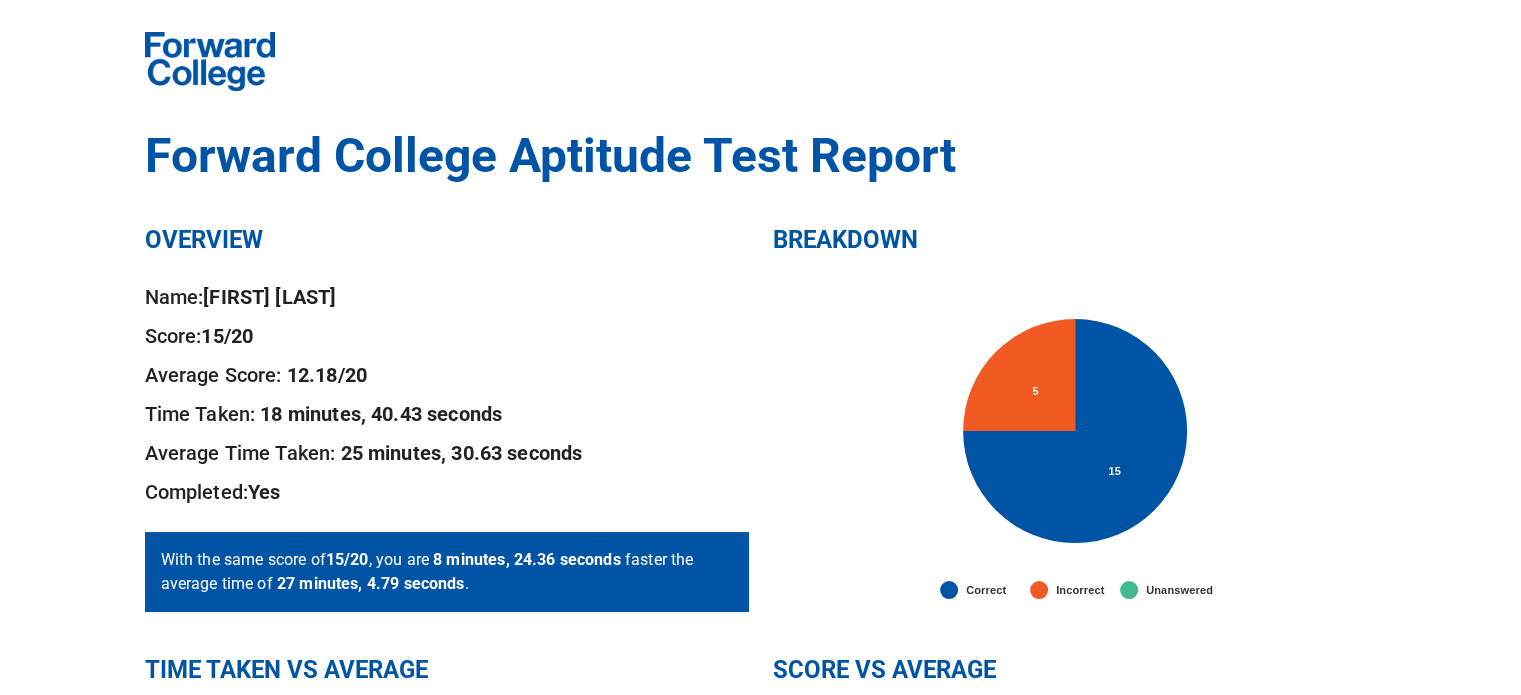 click 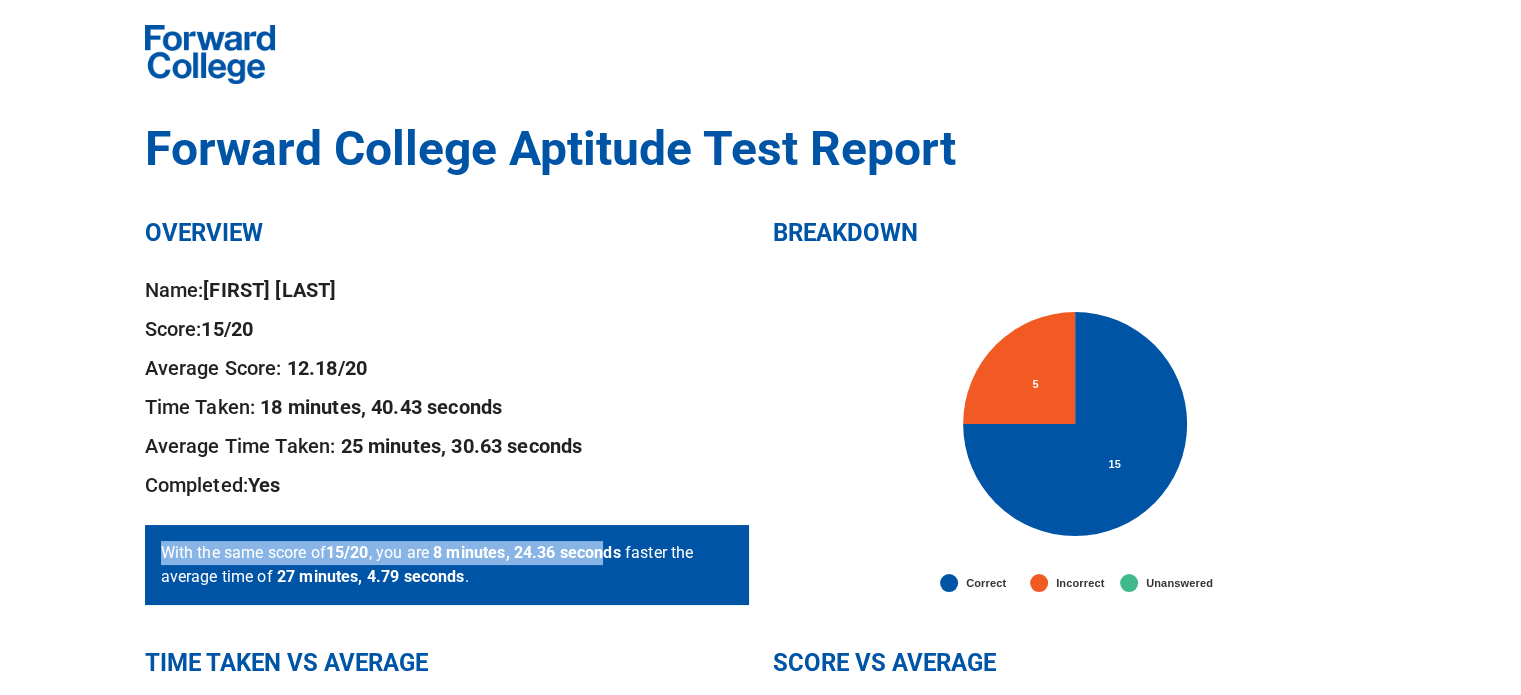 scroll, scrollTop: 0, scrollLeft: 0, axis: both 